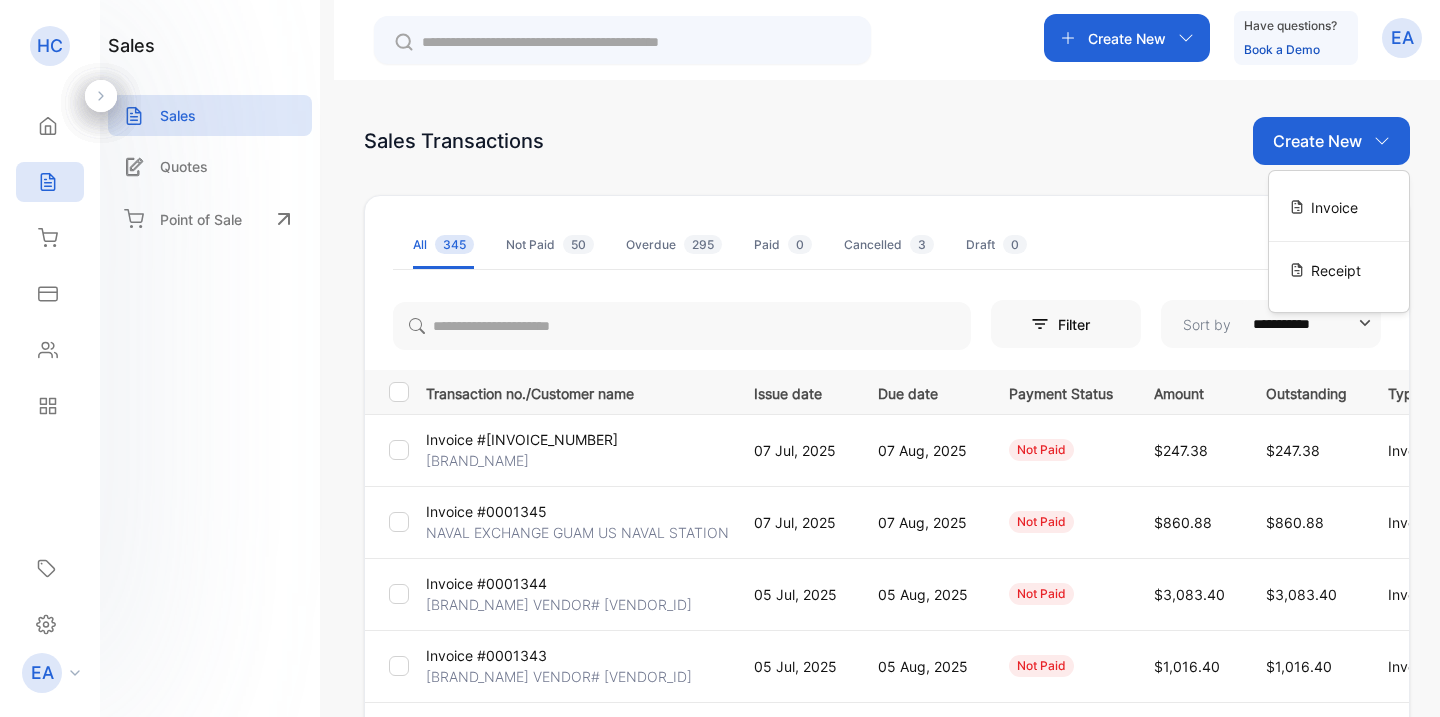 scroll, scrollTop: 0, scrollLeft: 0, axis: both 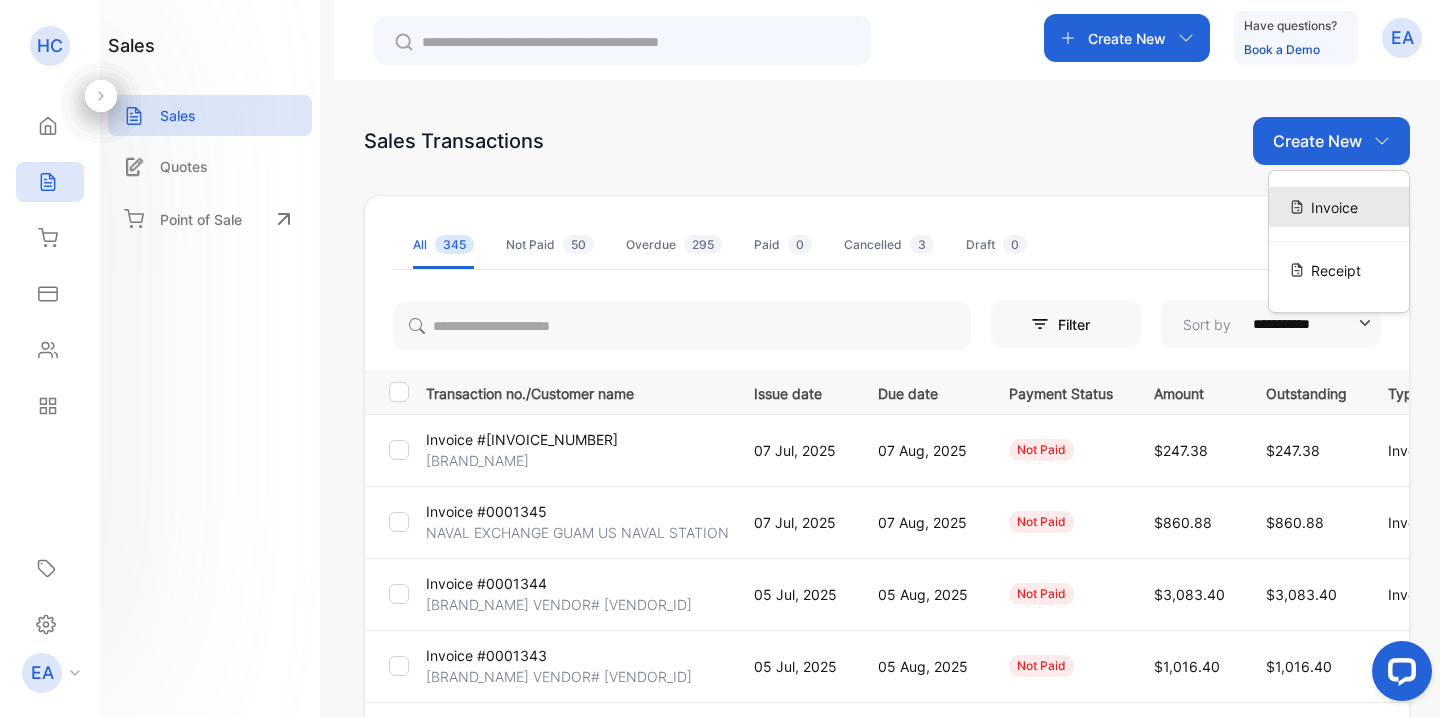 click on "Invoice" at bounding box center (1334, 207) 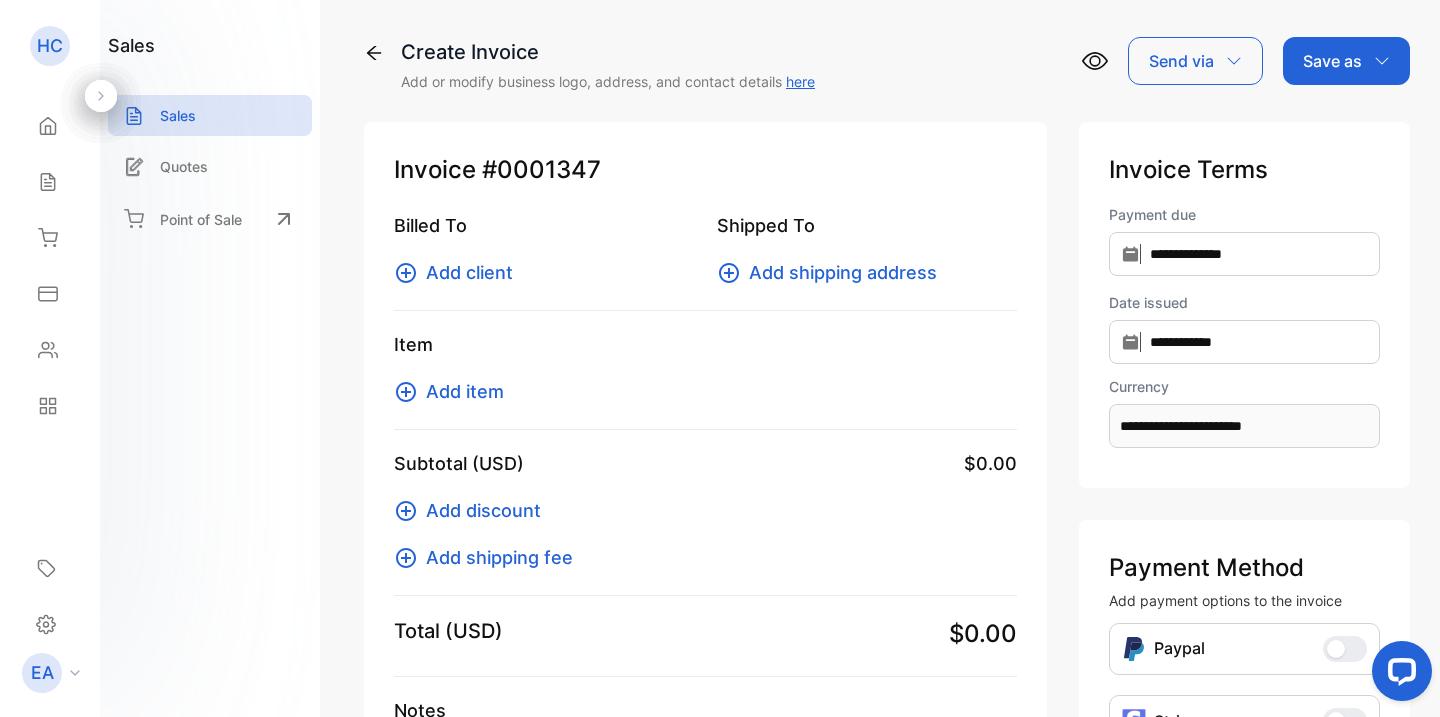 click at bounding box center (406, 273) 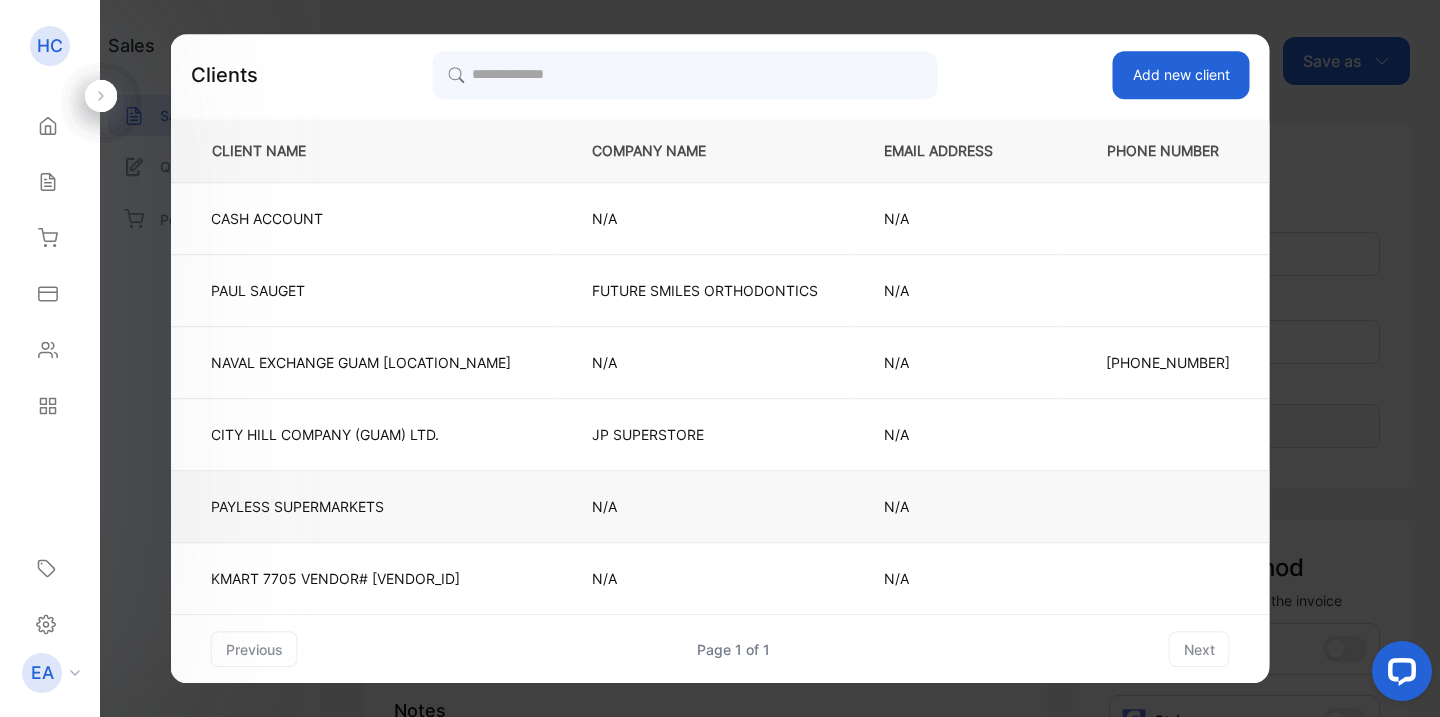 click on "PAYLESS    SUPERMARKETS" at bounding box center [361, 218] 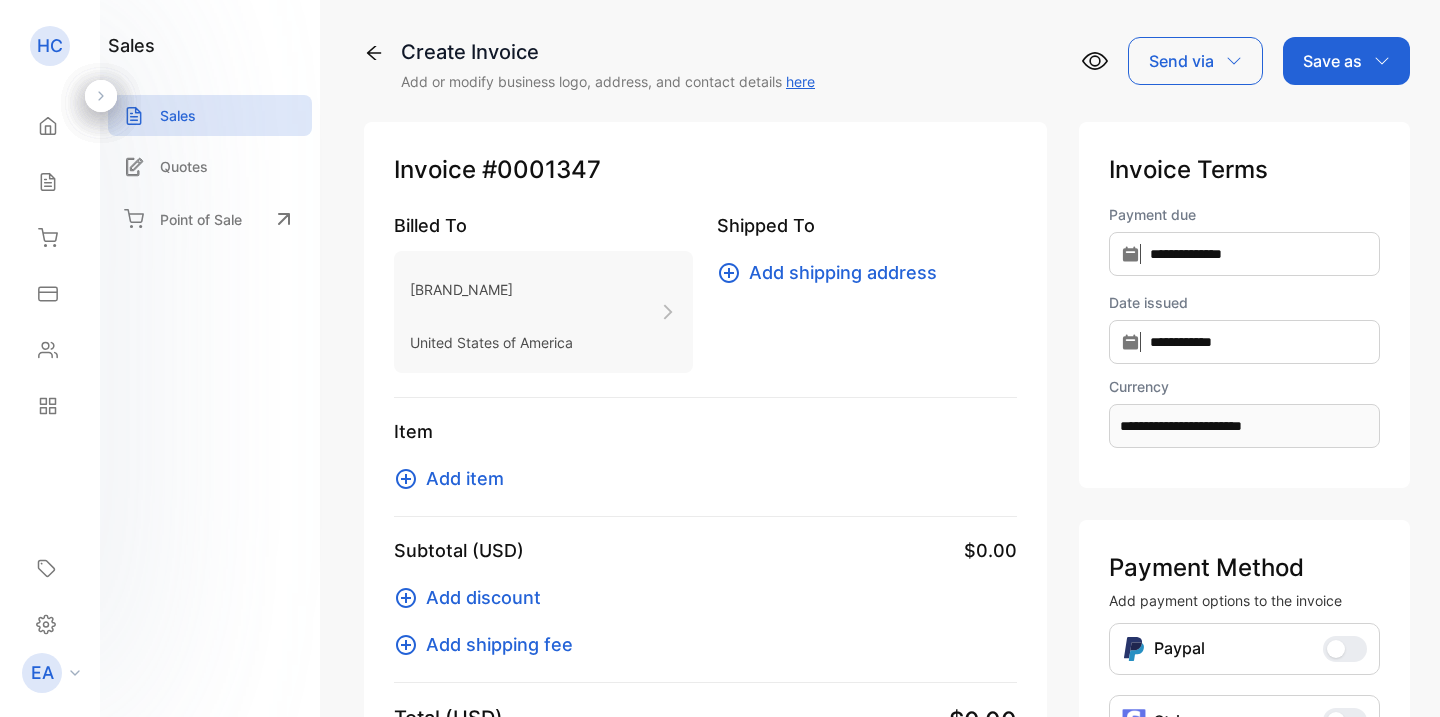 click at bounding box center [729, 273] 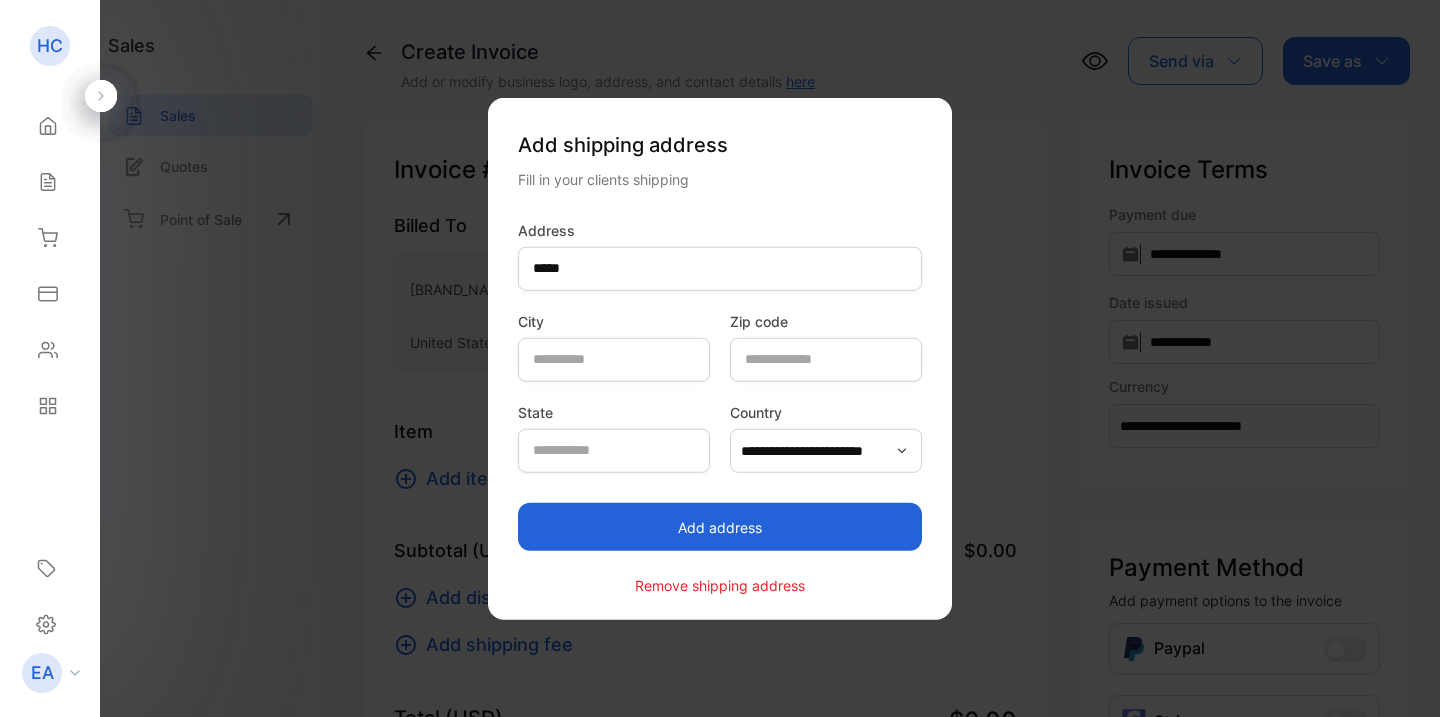 click on "Add address" at bounding box center (720, 527) 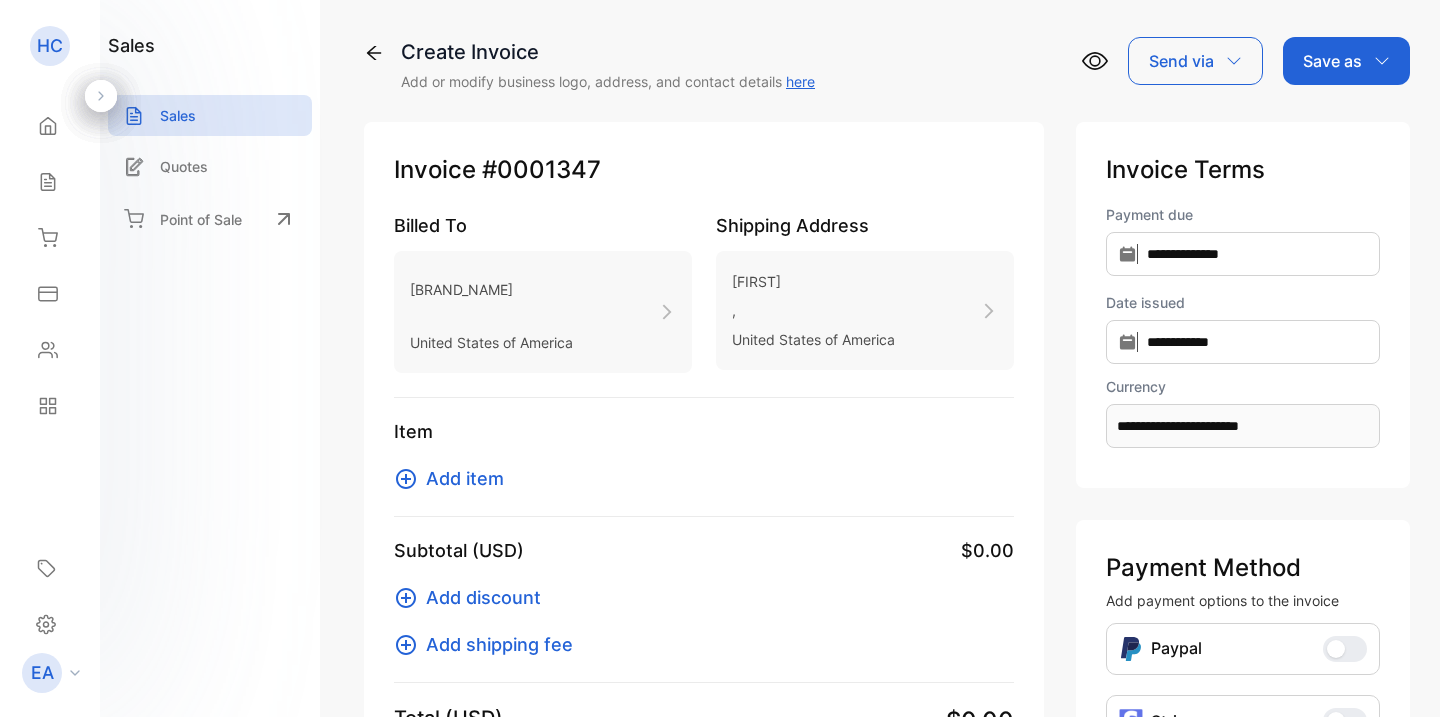 click at bounding box center [406, 479] 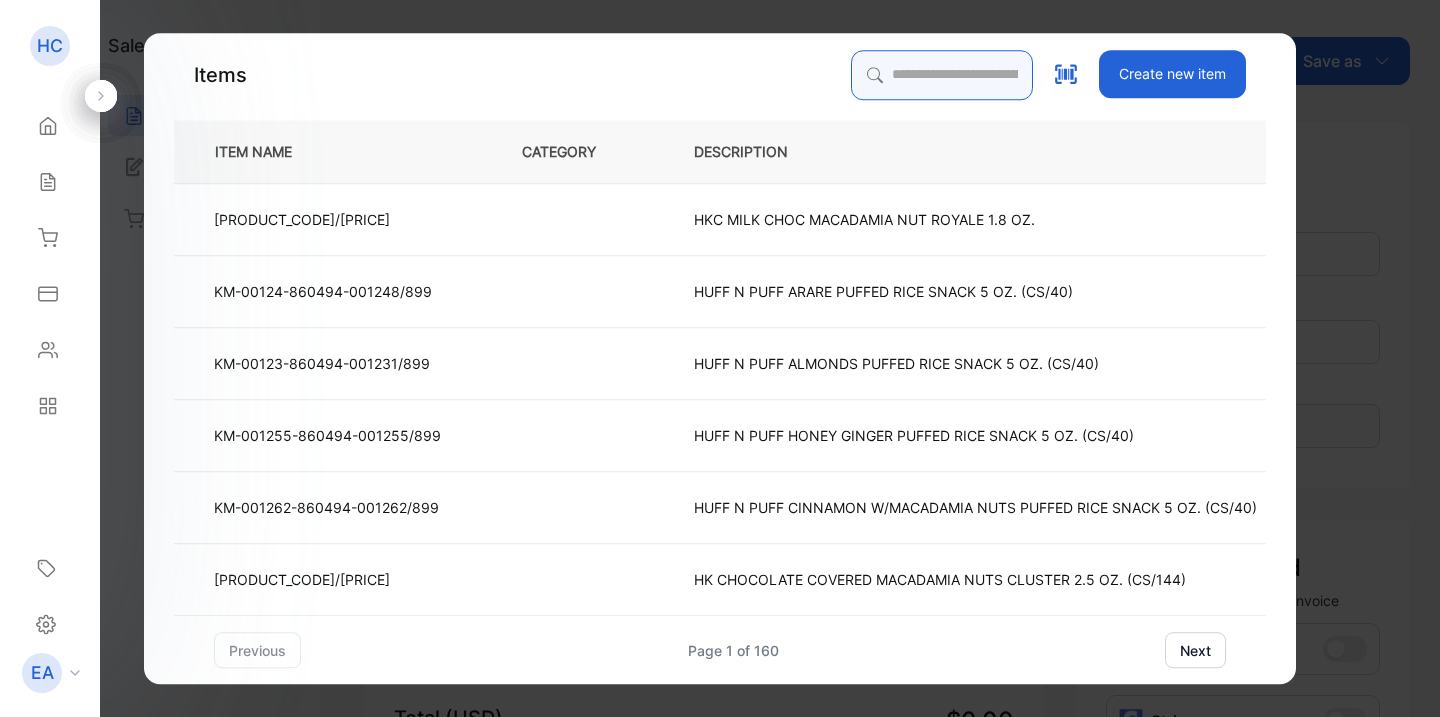 click at bounding box center (942, 75) 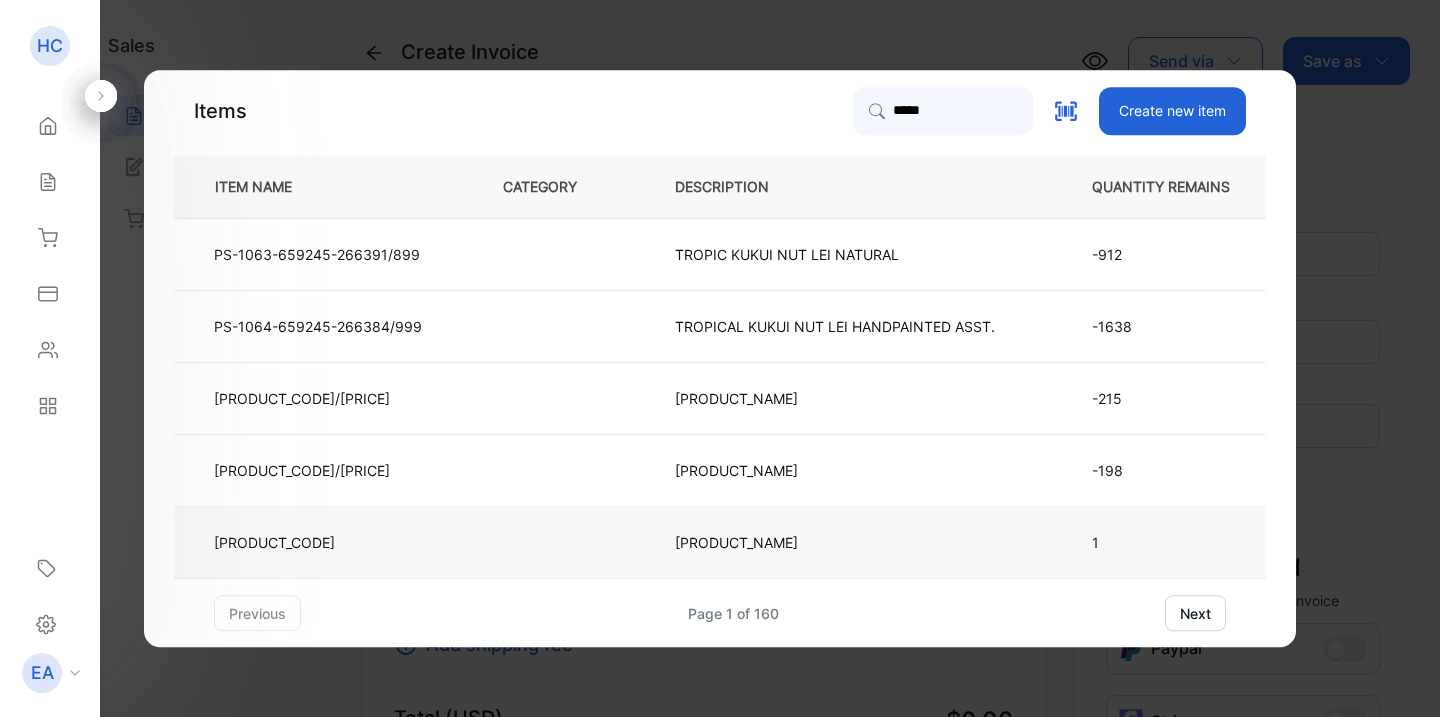 click on "[PRODUCT_NAME]" at bounding box center [526, 255] 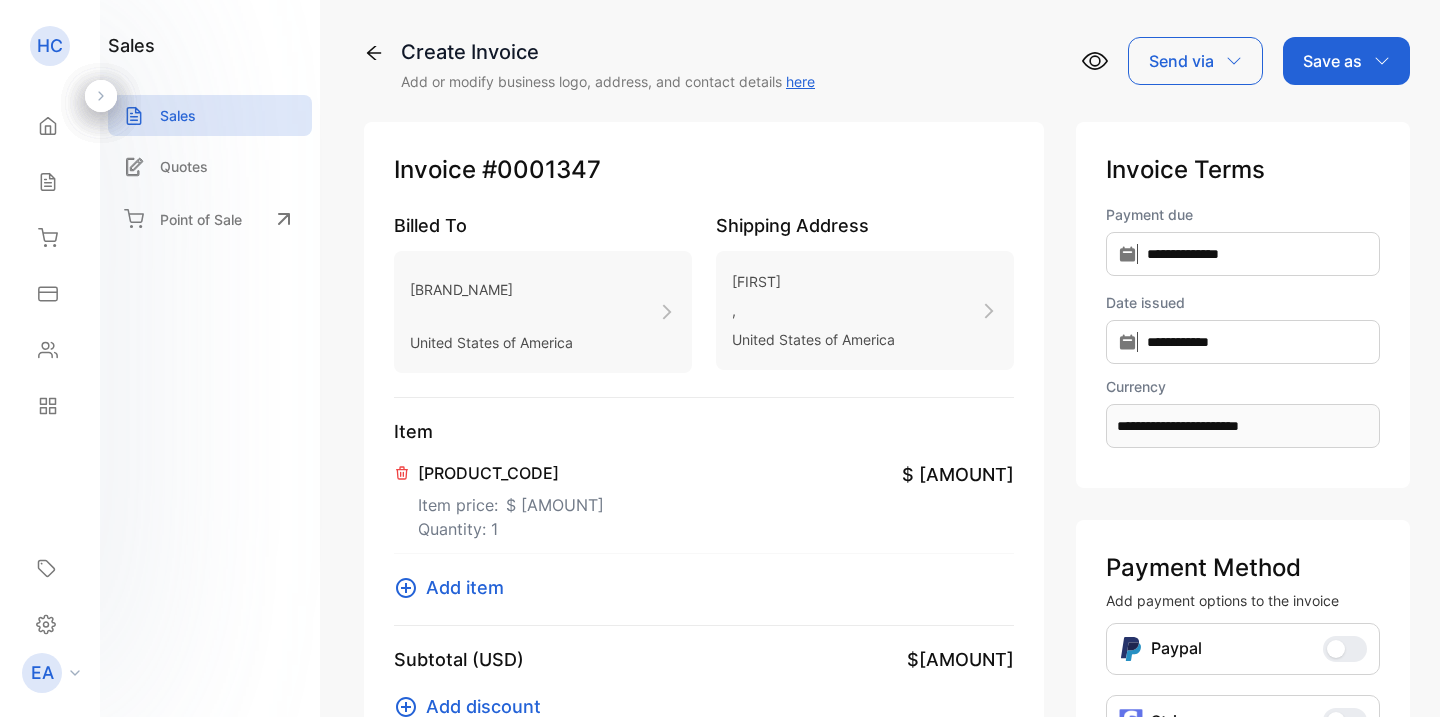 click at bounding box center [406, 588] 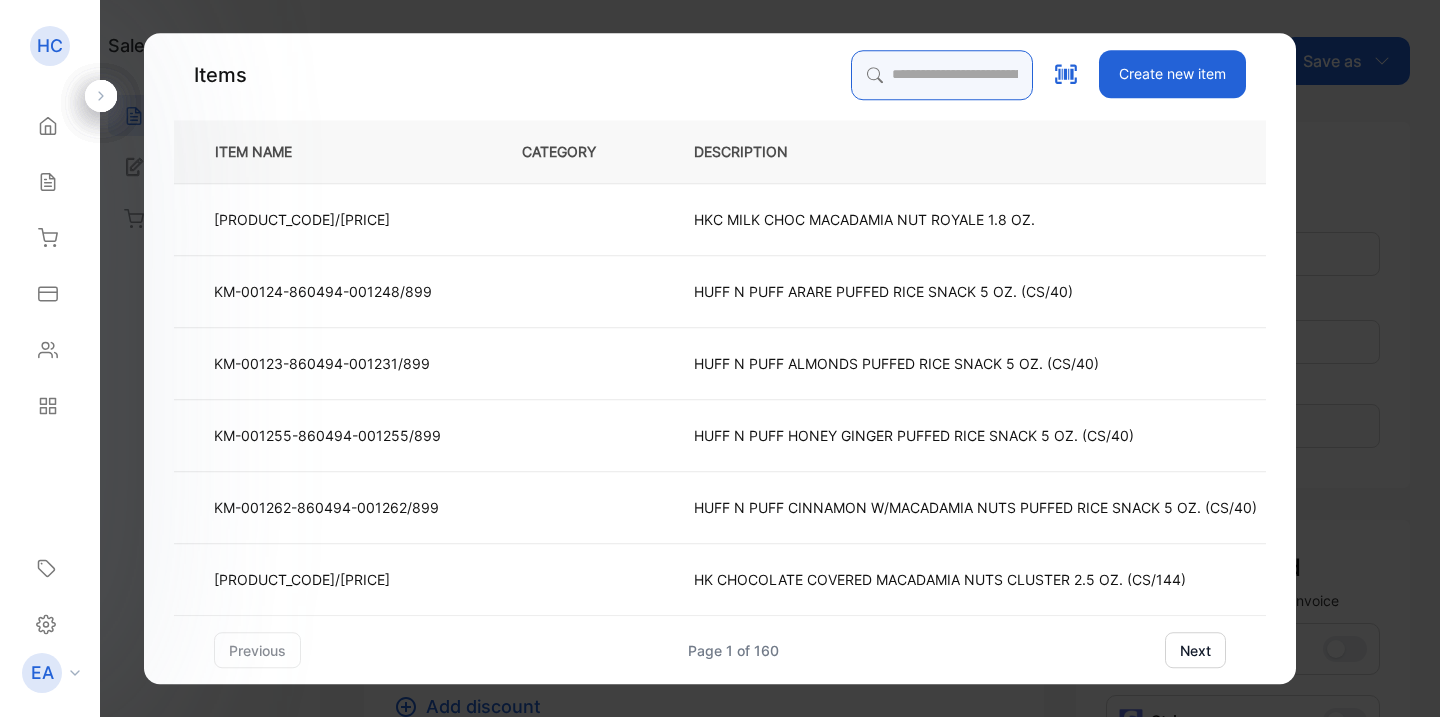 click at bounding box center (942, 75) 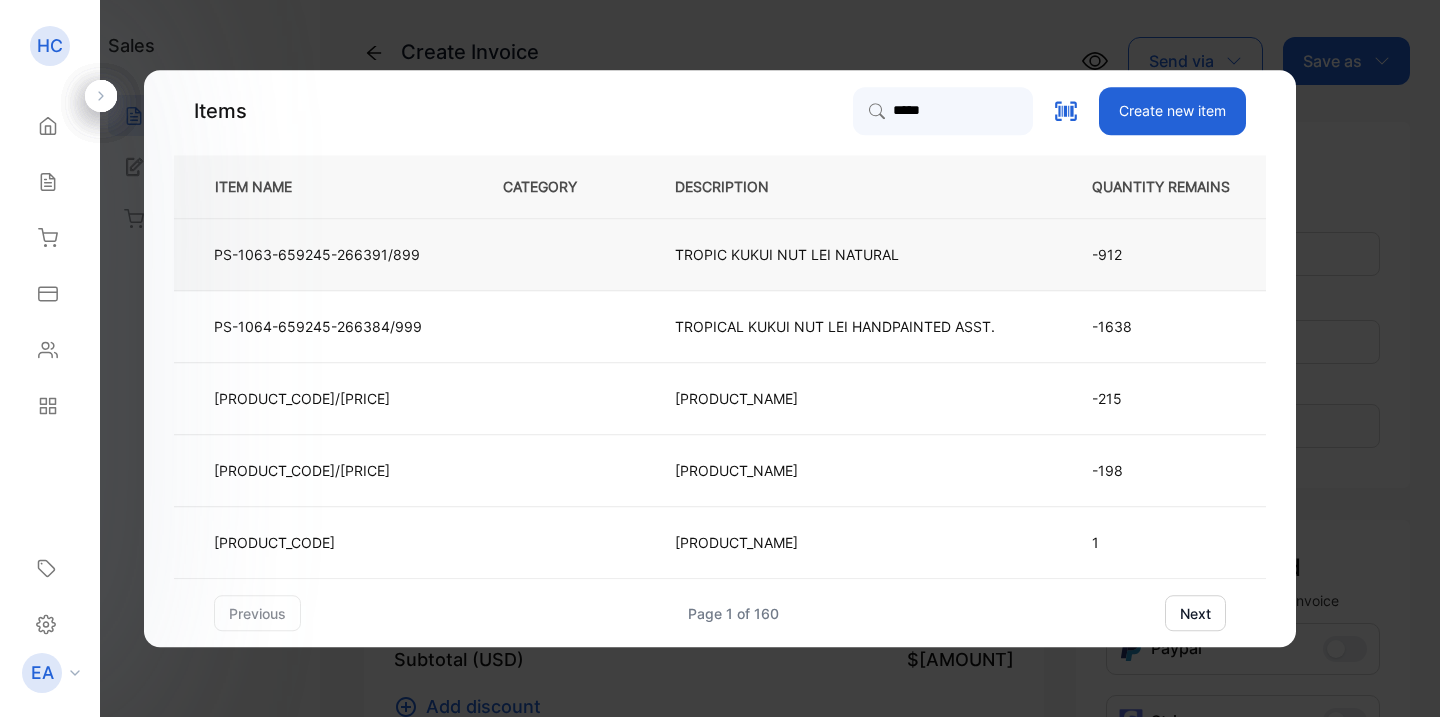 click on "TROPIC KUKUI NUT LEI NATURAL" at bounding box center (526, 255) 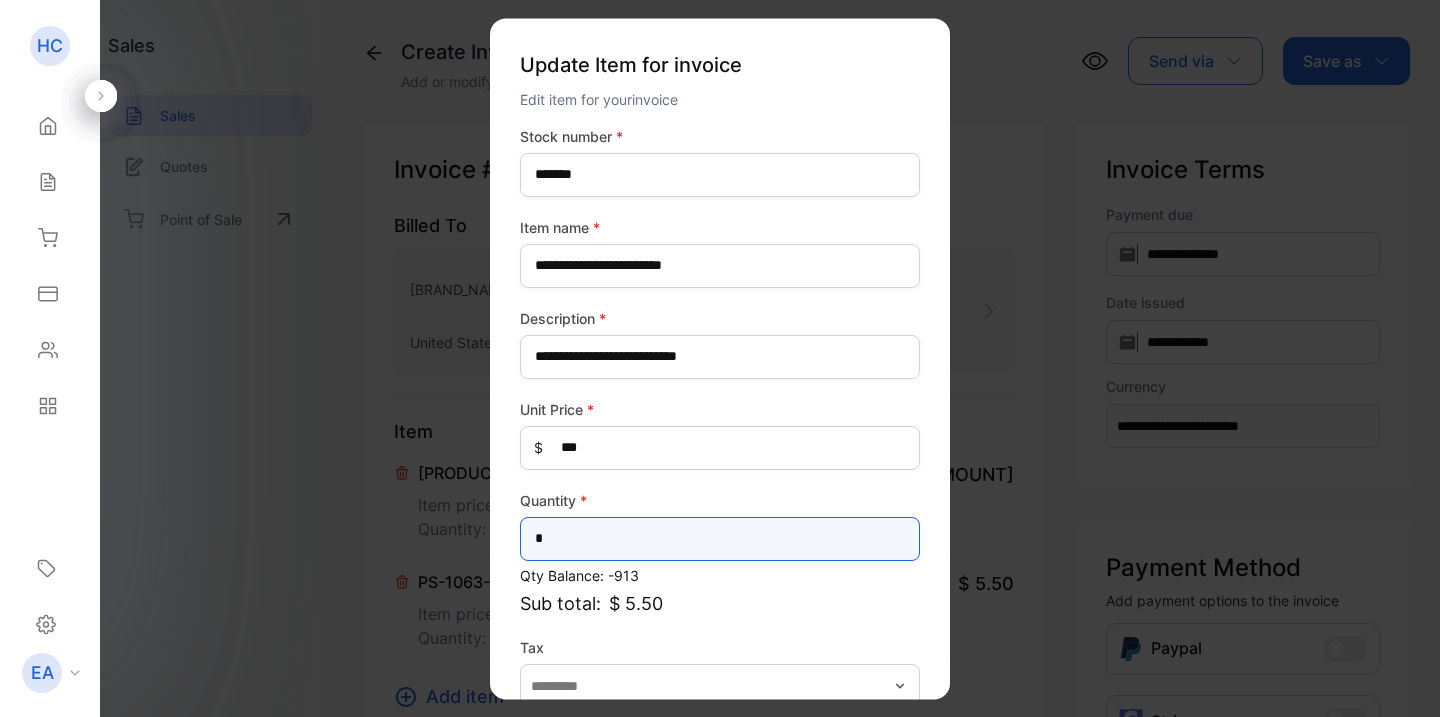 click on "*" at bounding box center [720, 539] 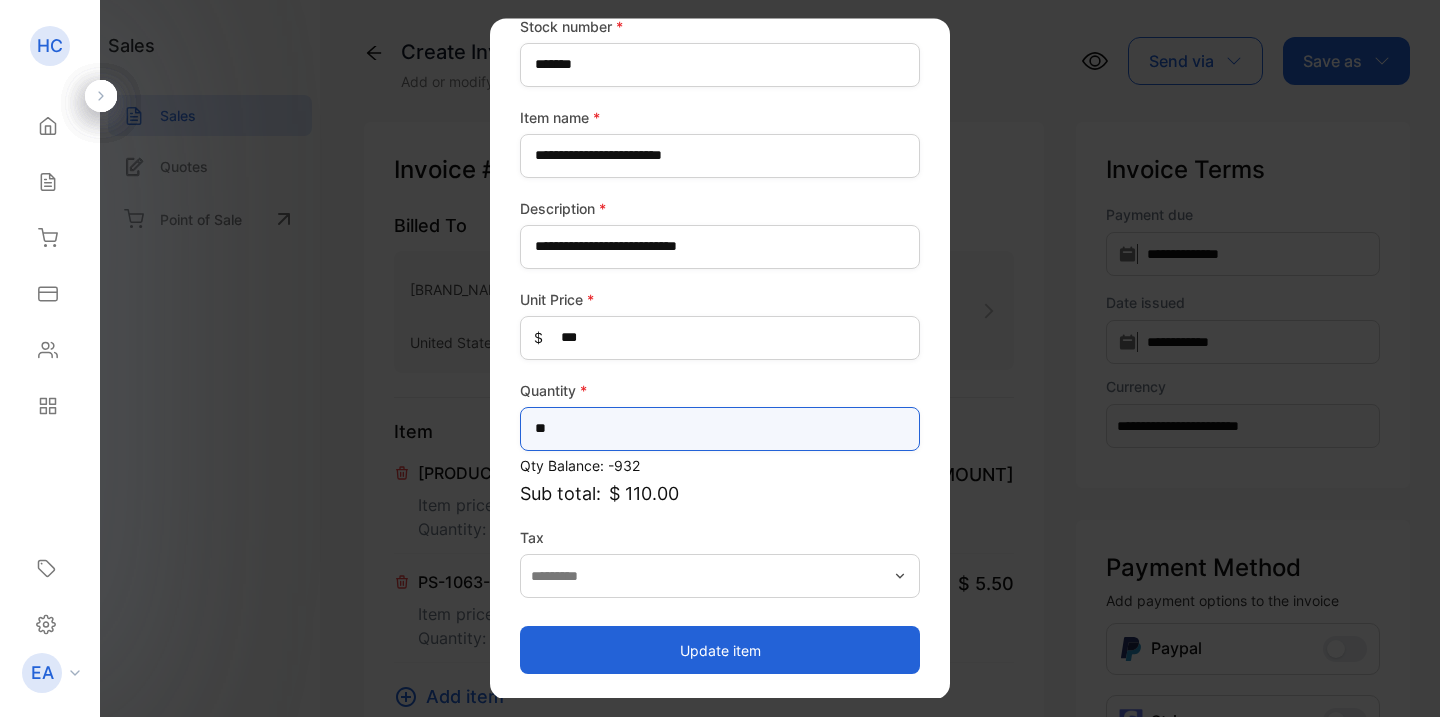 scroll, scrollTop: 110, scrollLeft: 0, axis: vertical 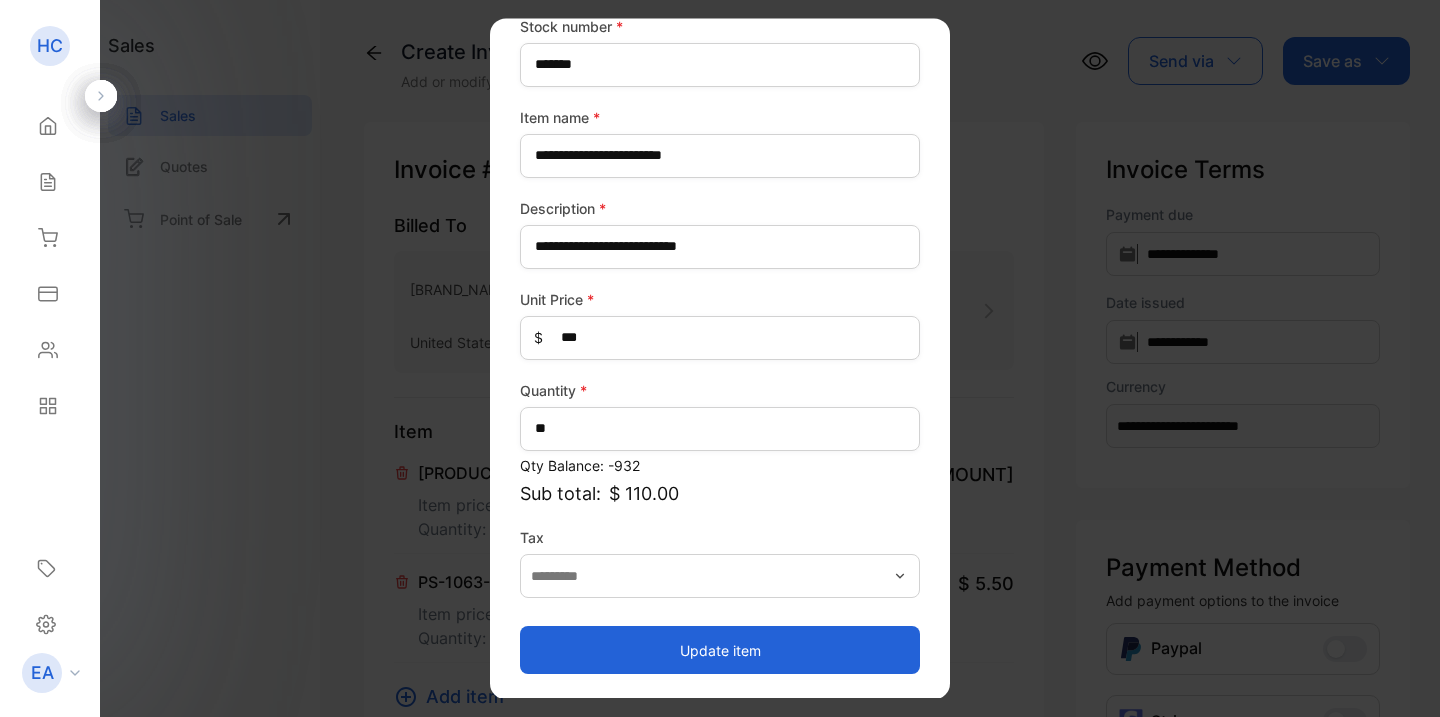 click on "Update item" at bounding box center [720, 650] 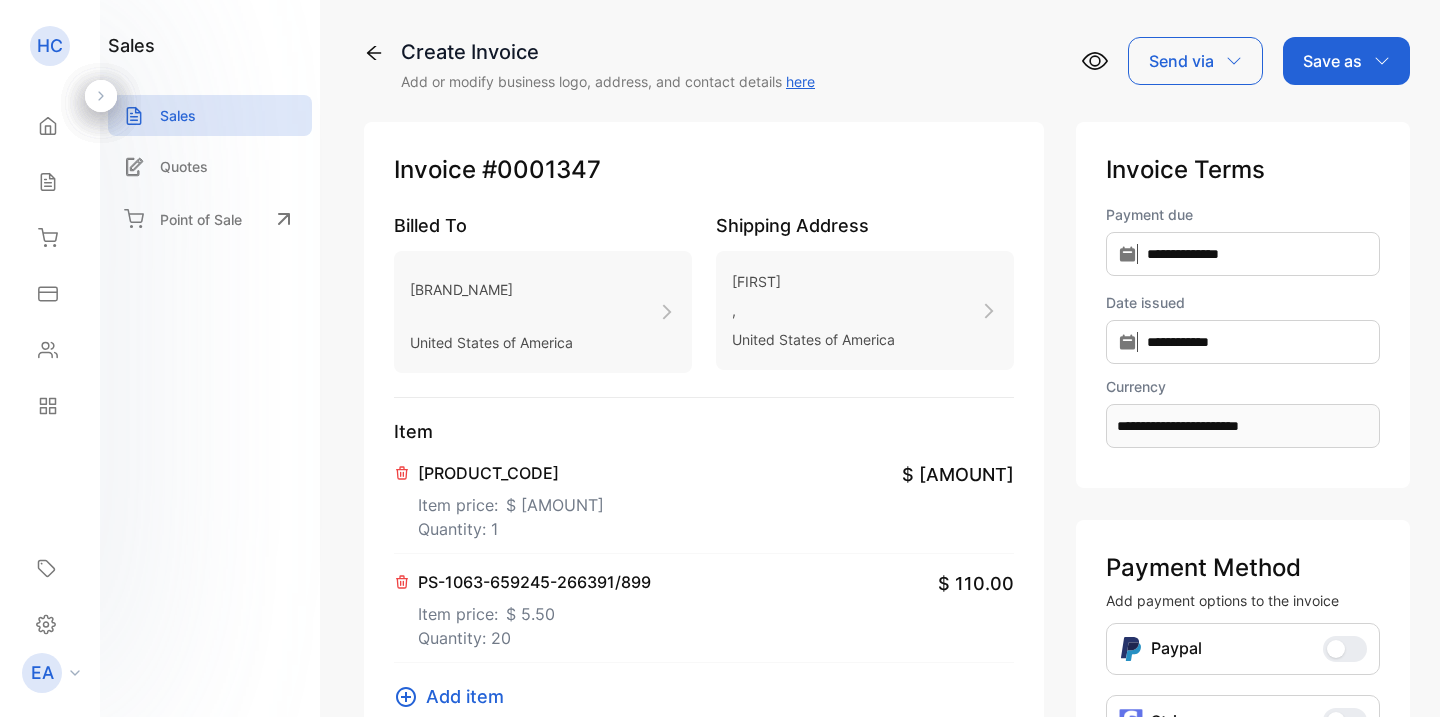 click at bounding box center (402, 473) 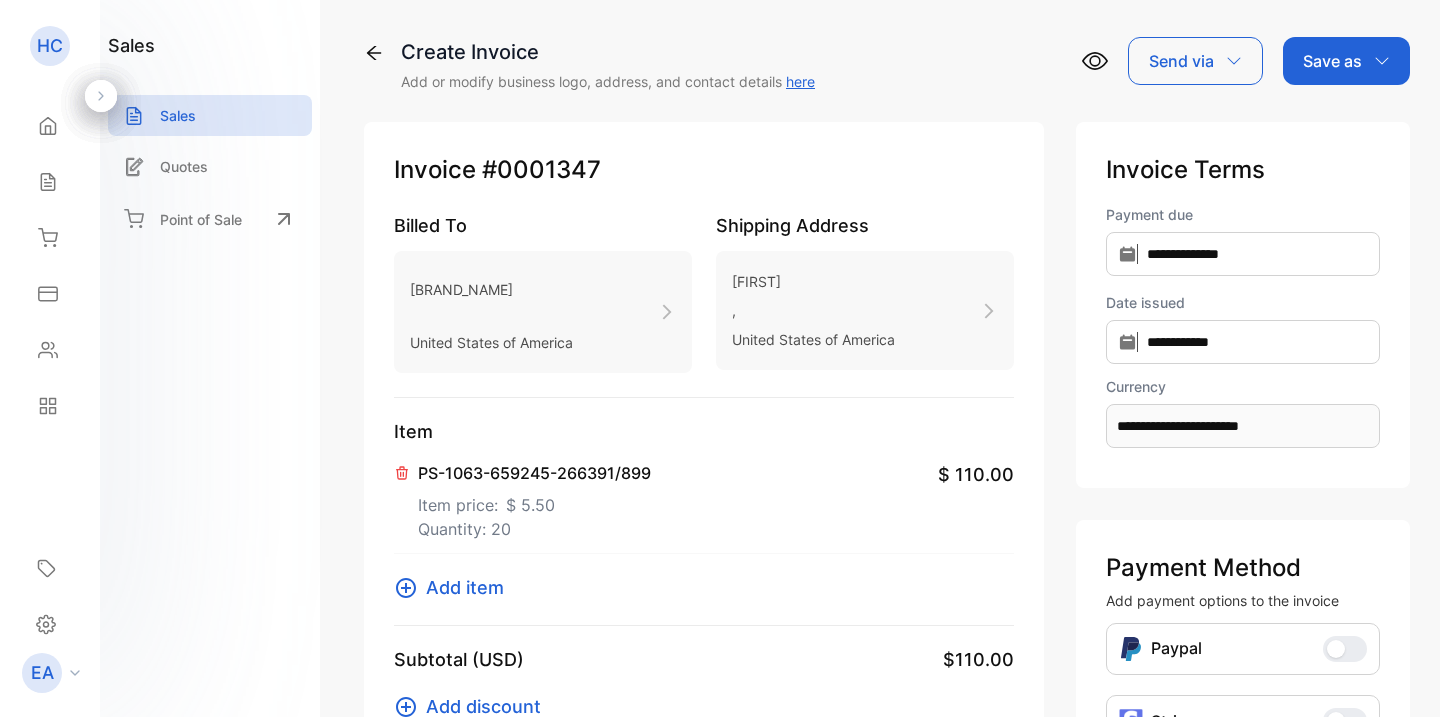 click on "Save as" at bounding box center (1332, 61) 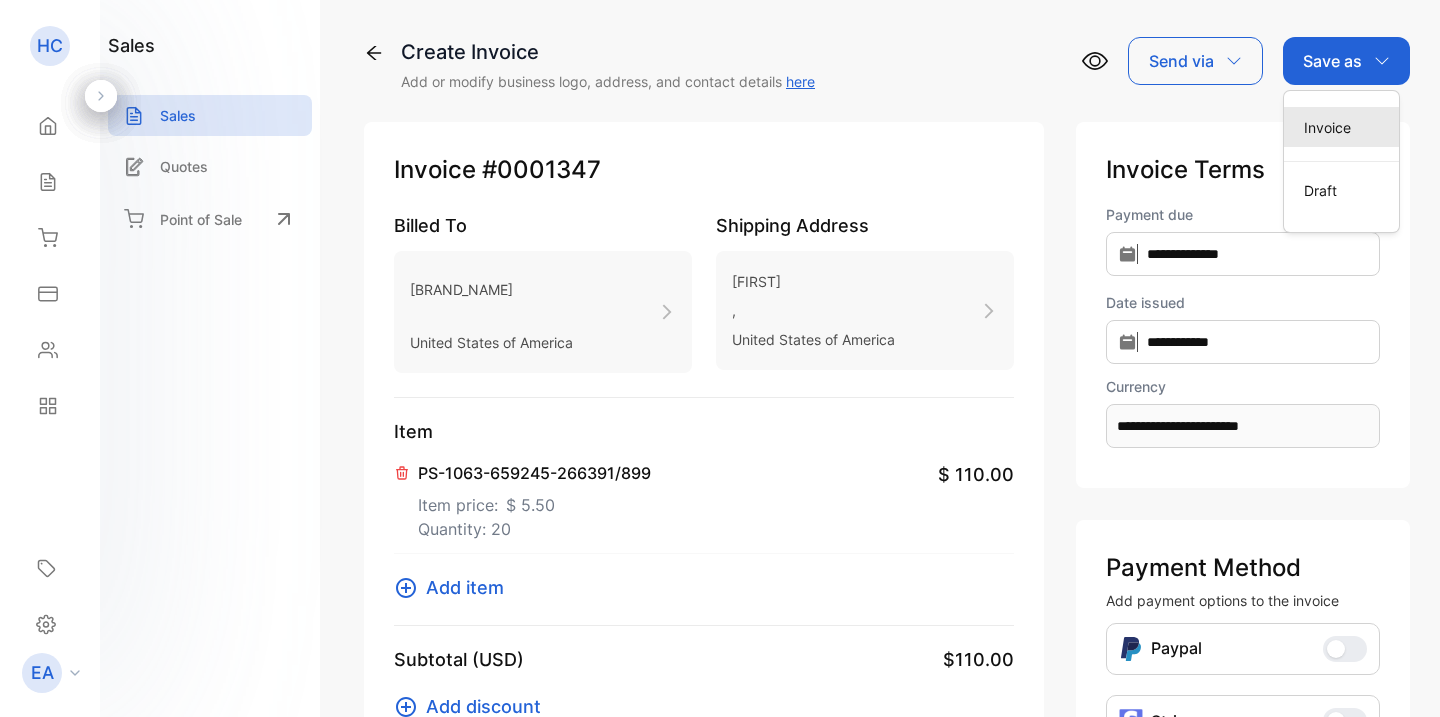 click on "Invoice" at bounding box center (1341, 127) 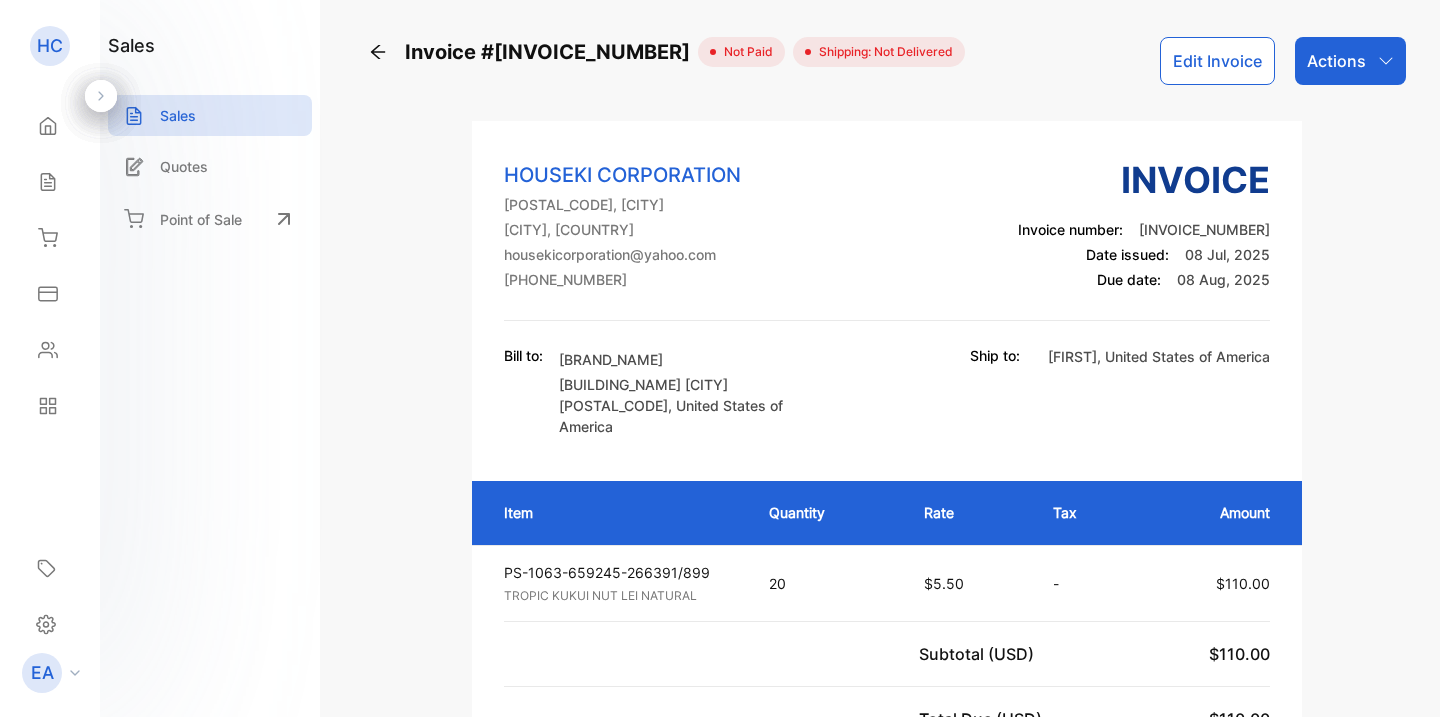 click on "Actions" at bounding box center (1336, 61) 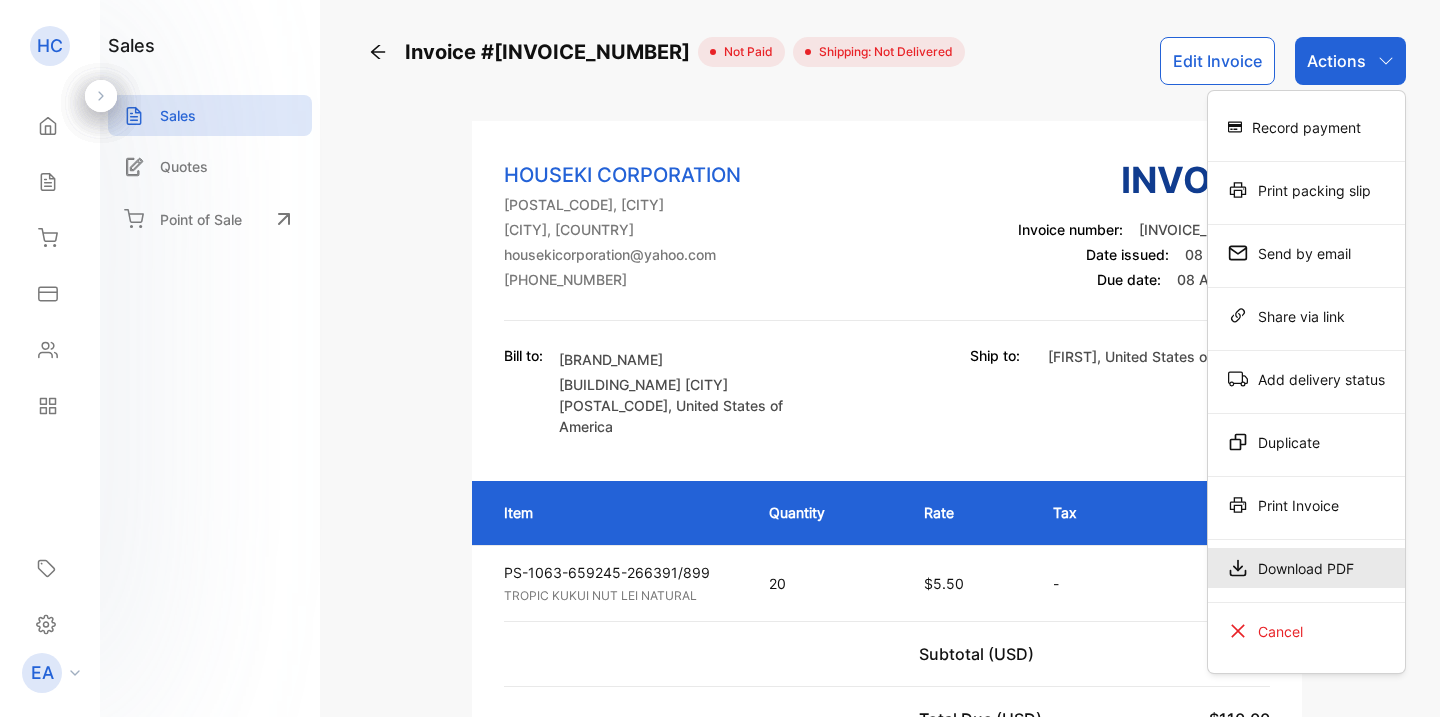 click on "Download PDF" at bounding box center [1306, 127] 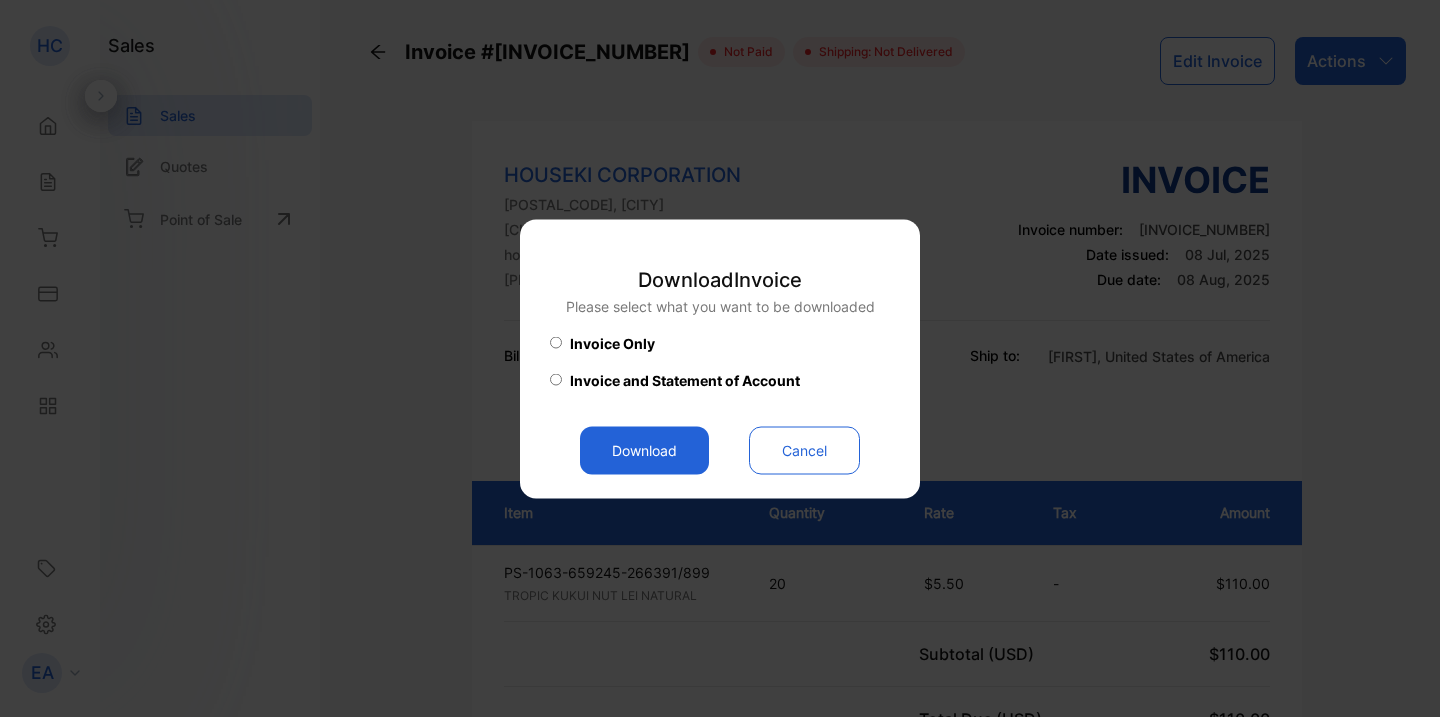 click on "Download" at bounding box center (644, 450) 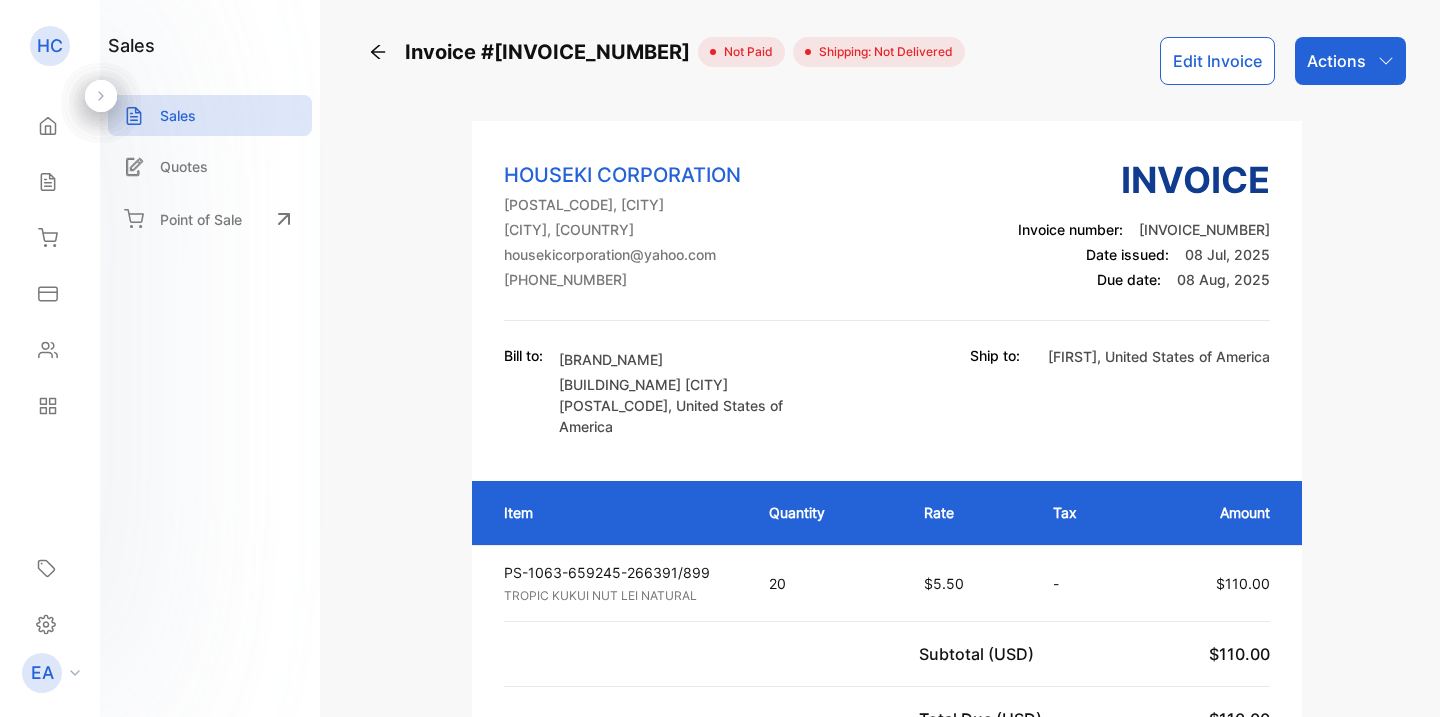 click on "[COMPANY_NAME] PO BOX [POSTAL_CODE], [CITY], [COUNTRY] [EMAIL] [PHONE_NUMBER] Invoice Invoice number:  [INVOICE_NUMBER] Date issued:  [DD] [MON], [YYYY] Due date:  [DD] [MON], [YYYY]" at bounding box center [887, 237] 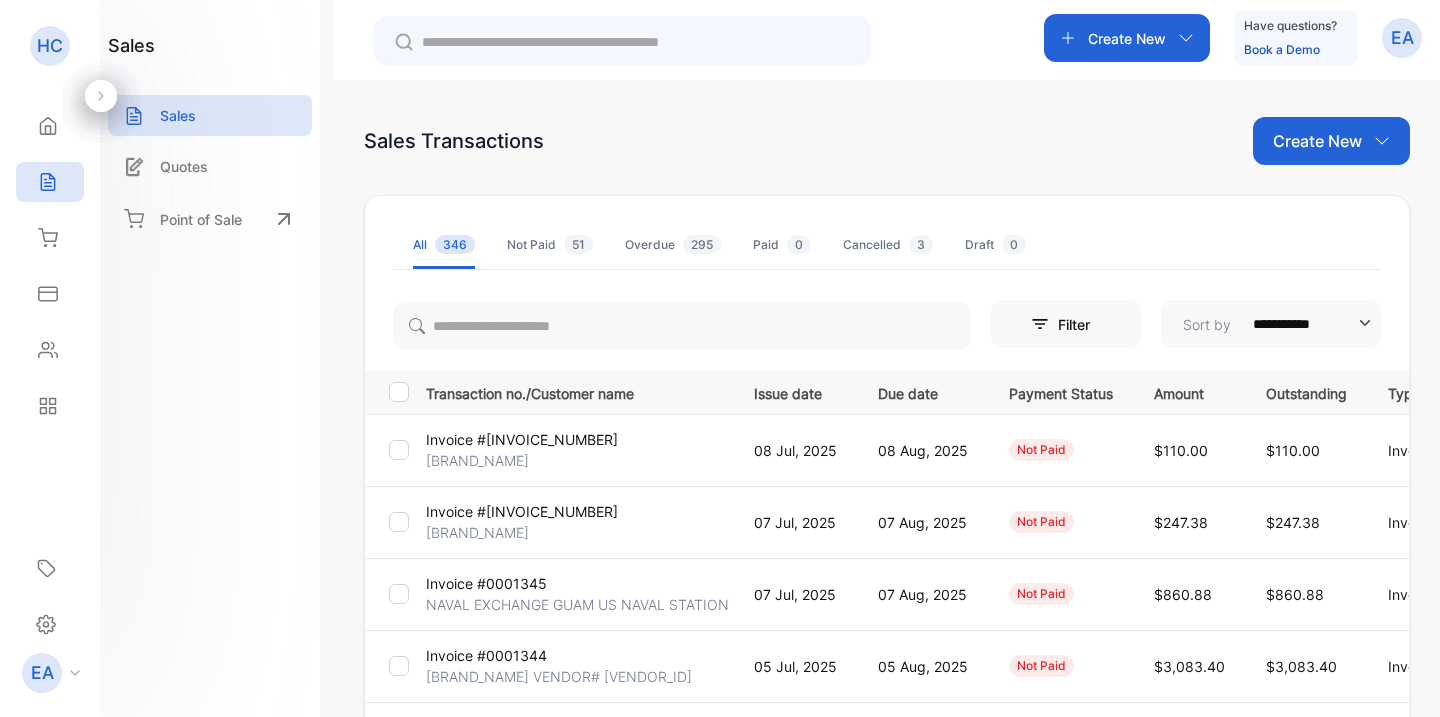 click on "Create New" at bounding box center [1317, 141] 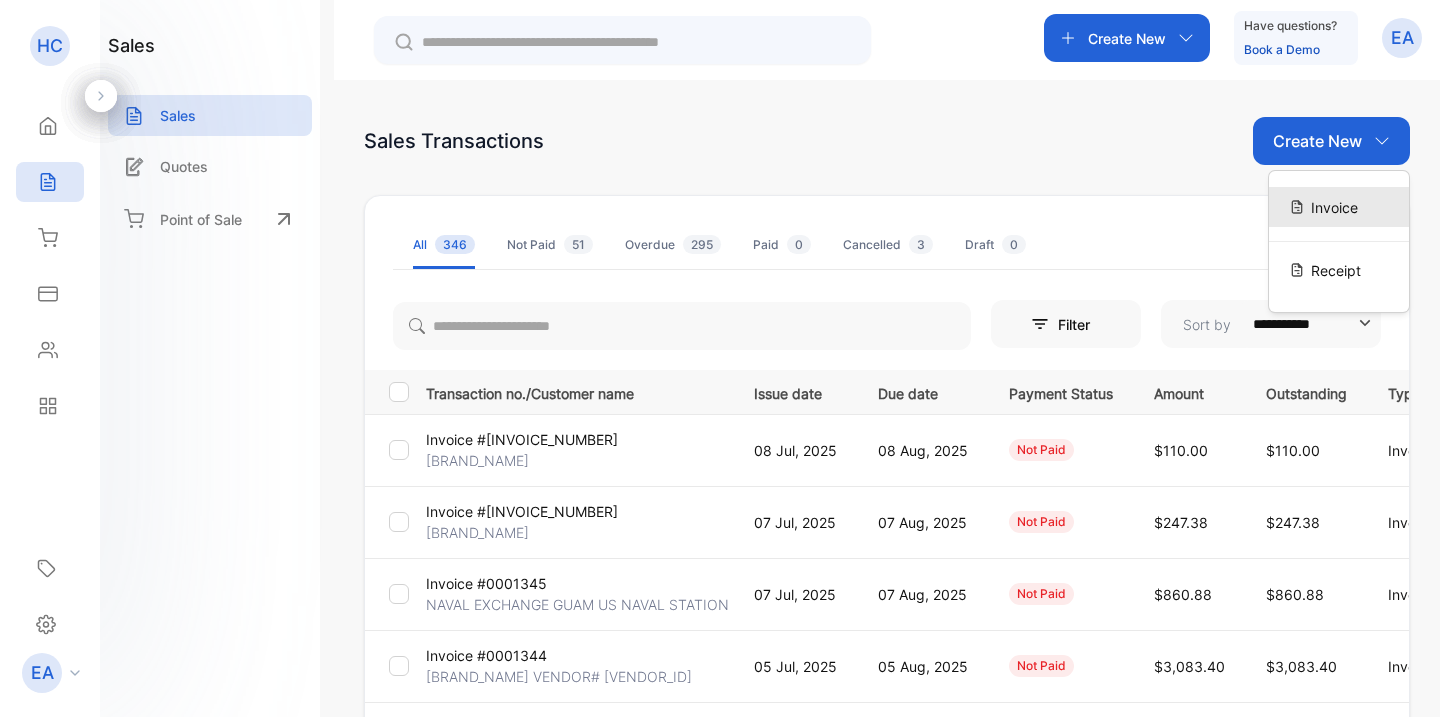 click on "Invoice" at bounding box center [1334, 207] 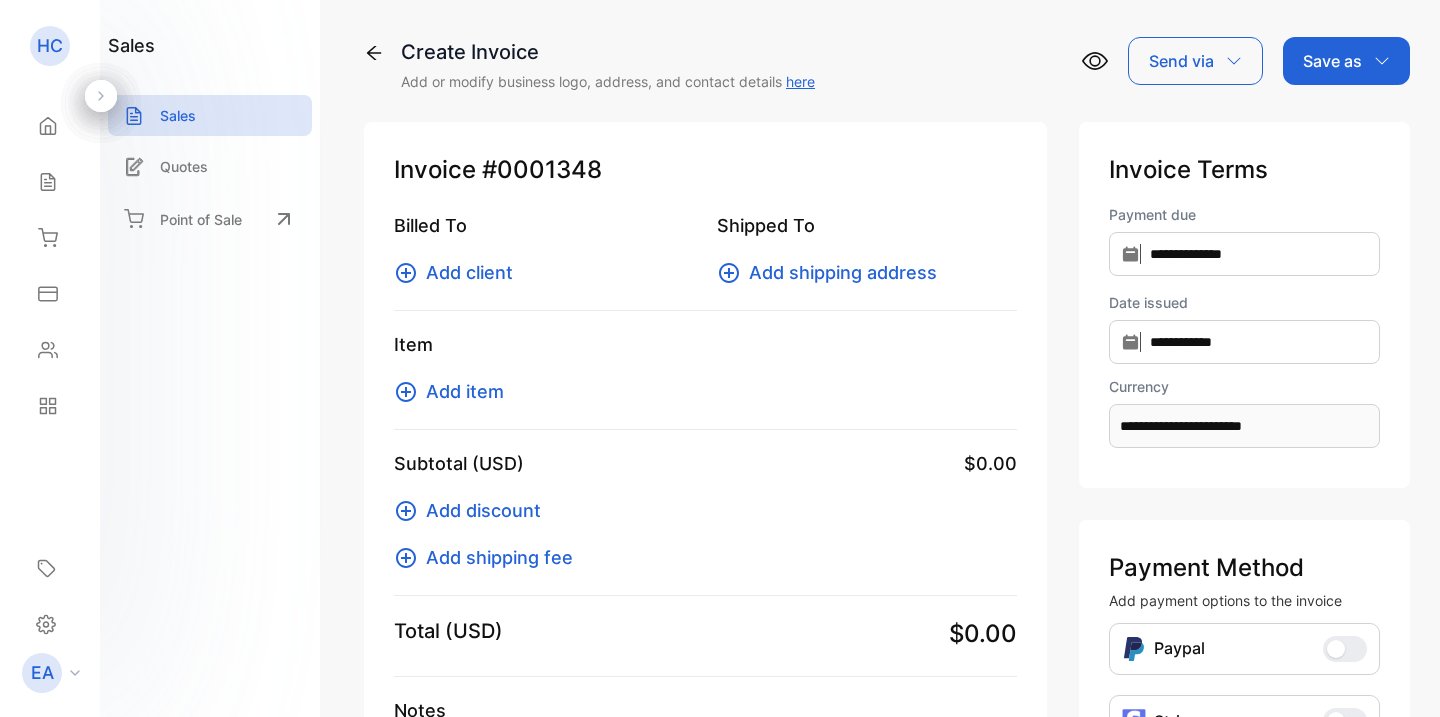 click at bounding box center [406, 273] 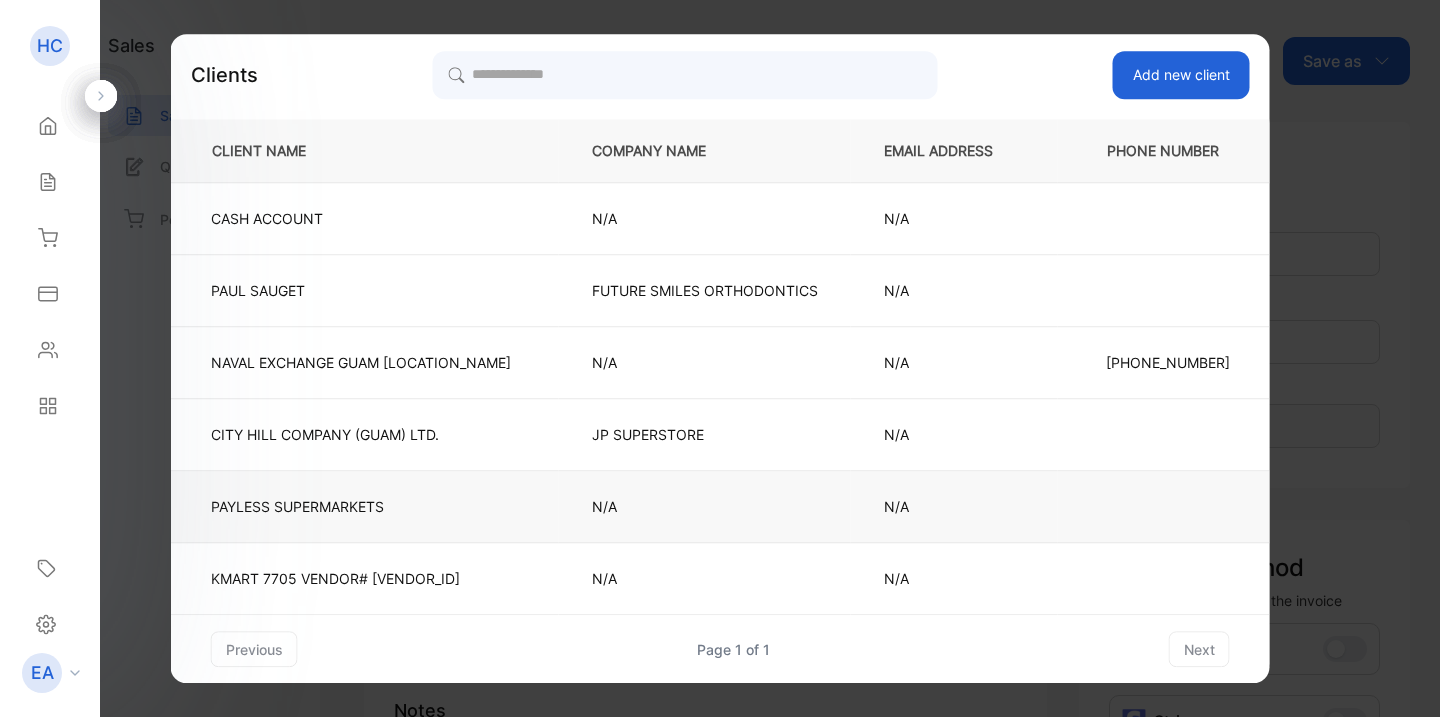 click on "PAYLESS    SUPERMARKETS" at bounding box center [361, 218] 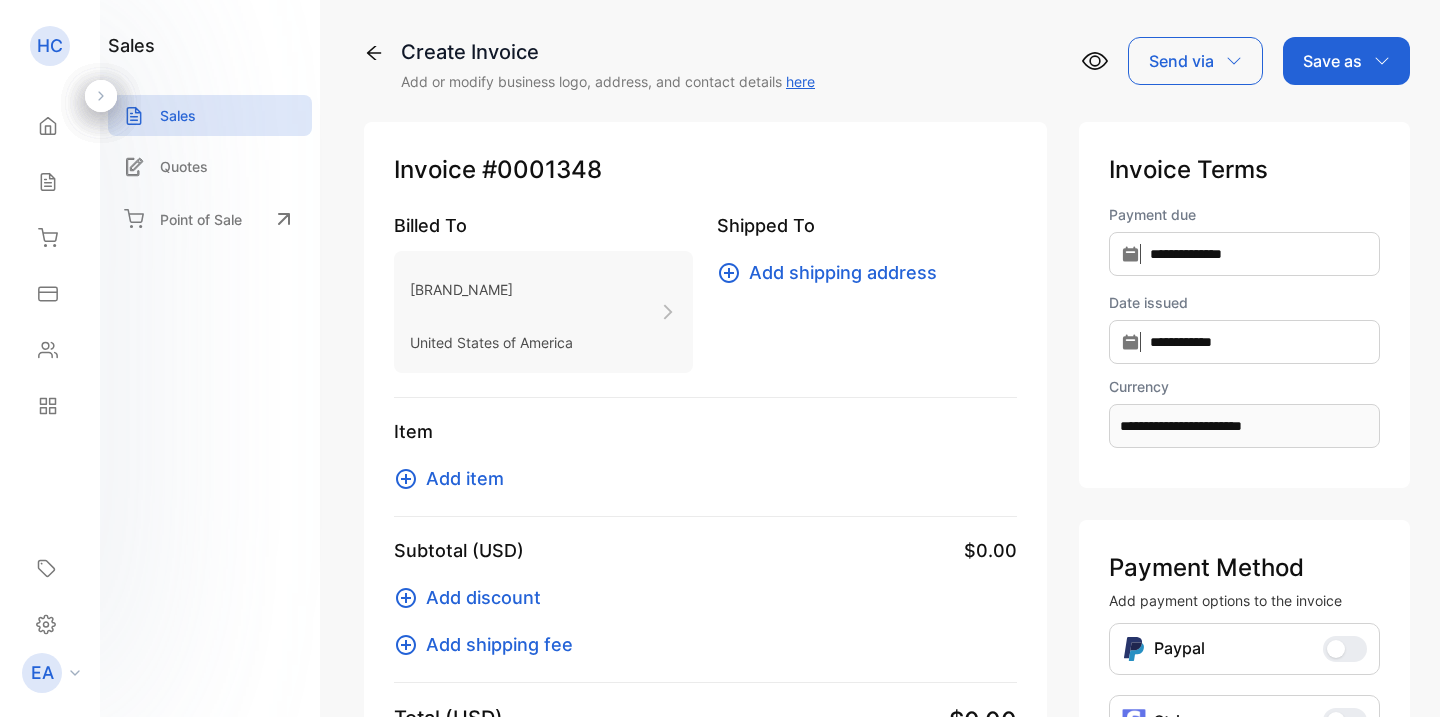 click at bounding box center (729, 273) 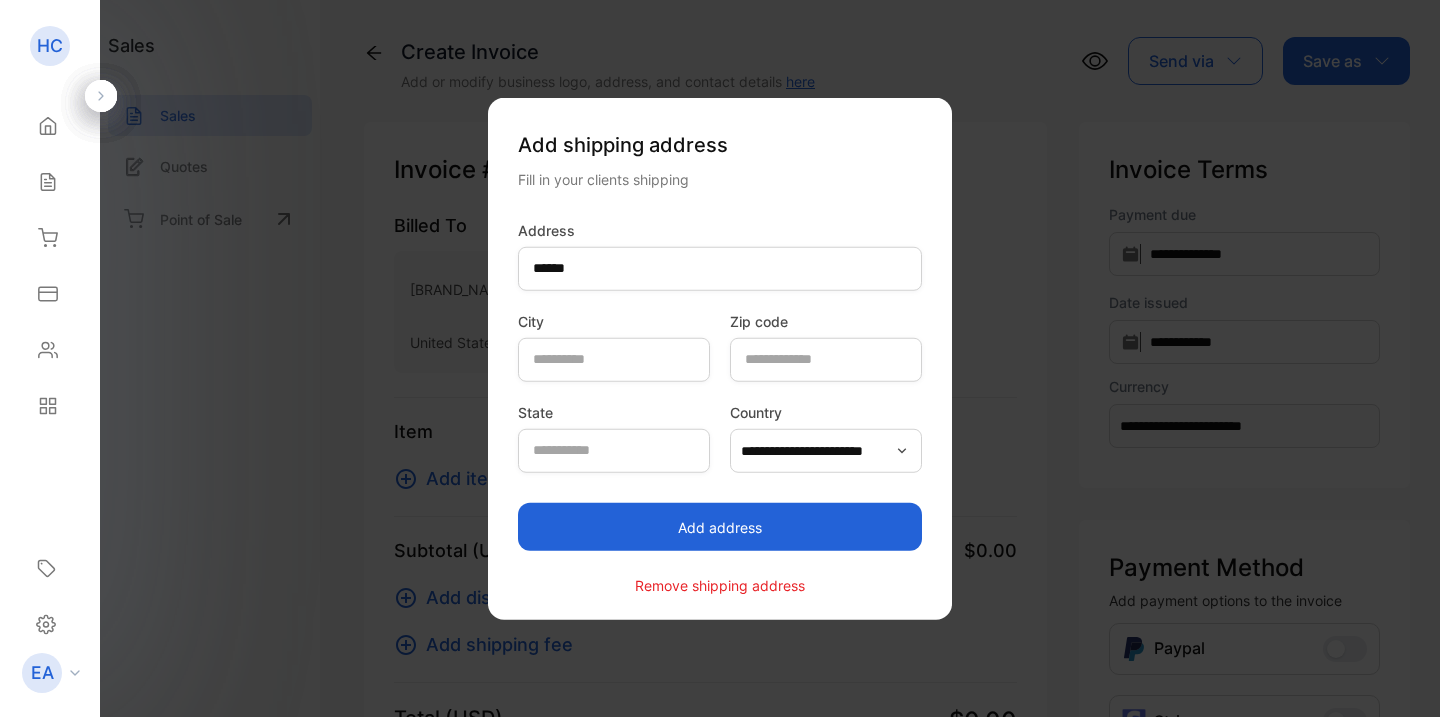 click on "Add address" at bounding box center [720, 527] 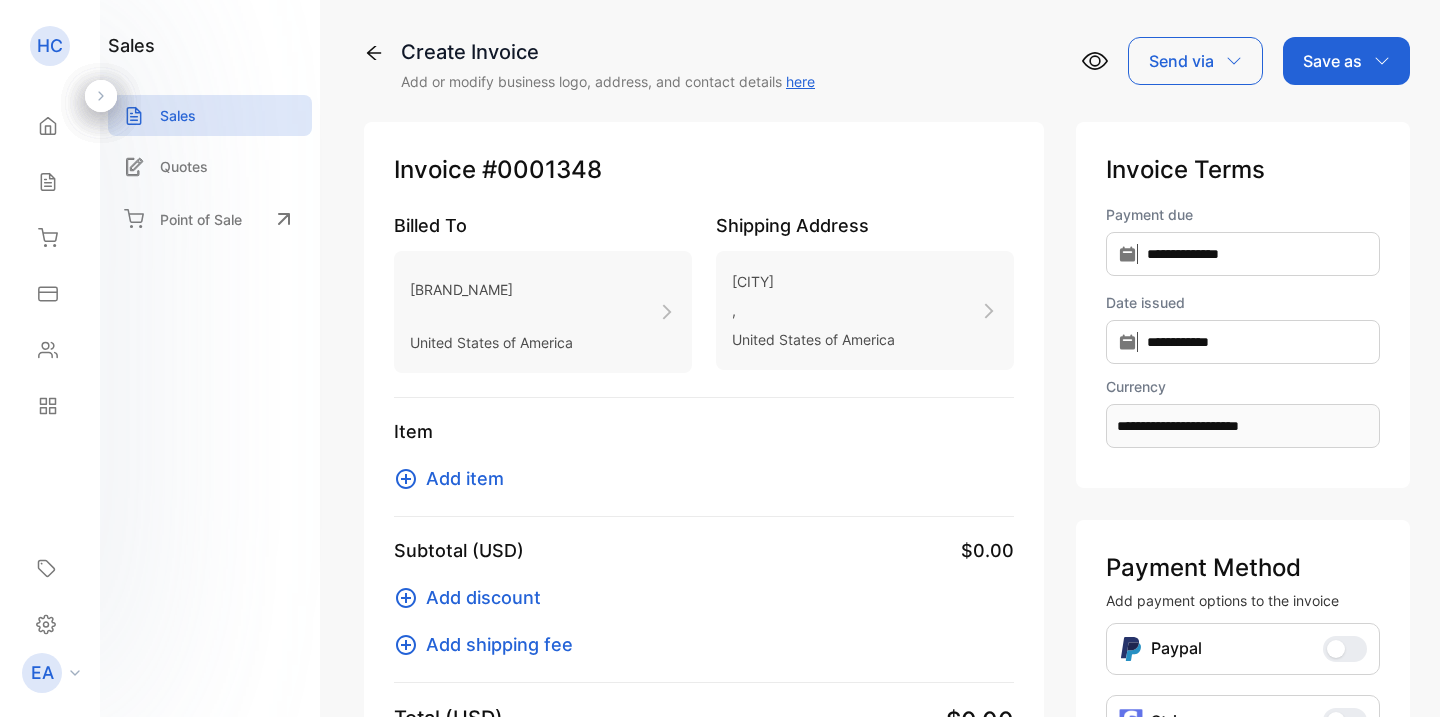 click at bounding box center (406, 479) 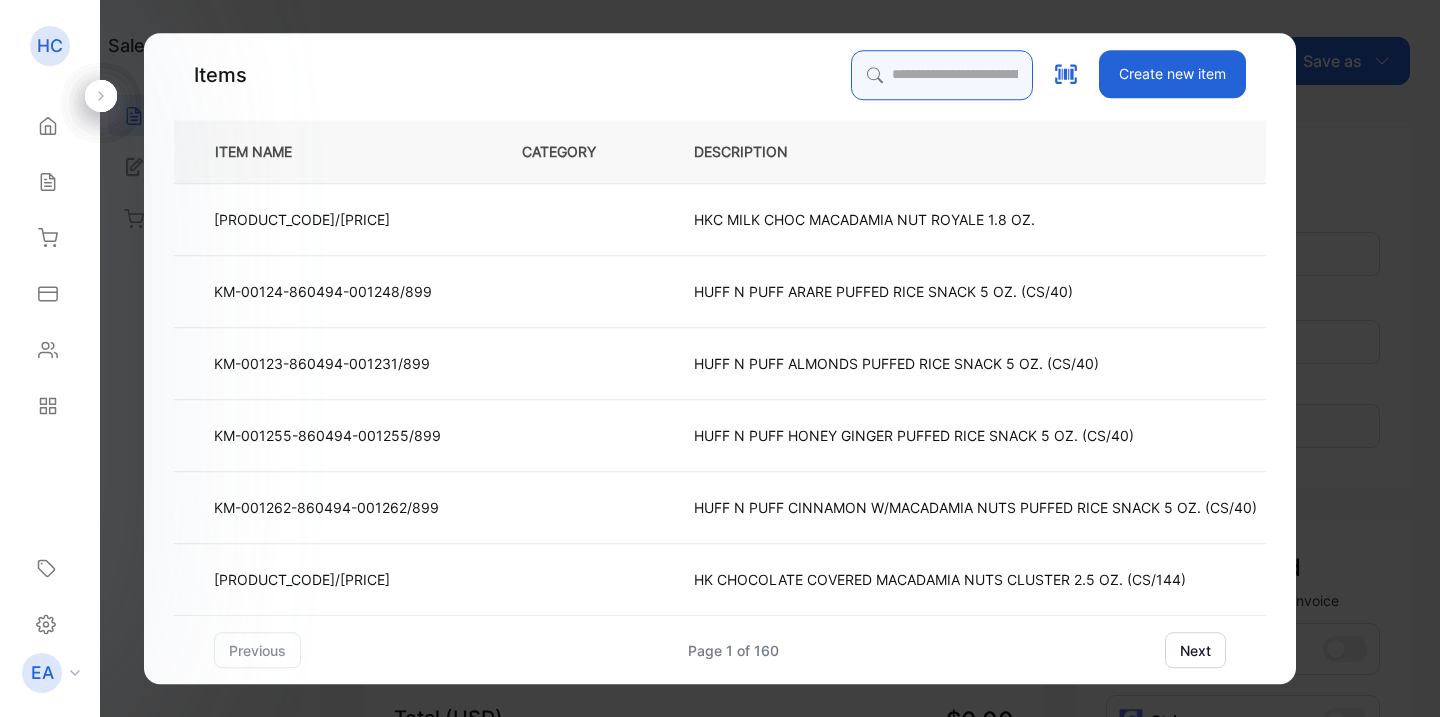 click at bounding box center [942, 75] 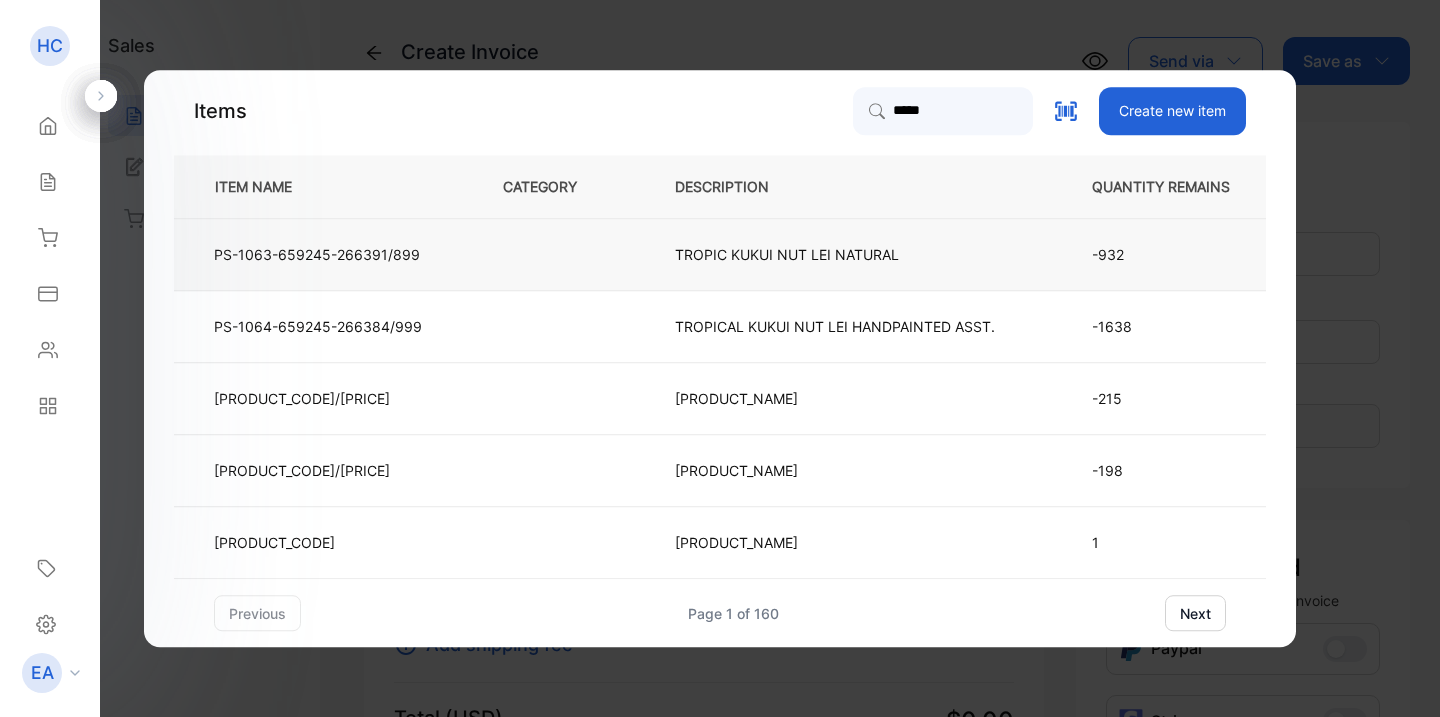 click on "TROPIC KUKUI NUT LEI NATURAL" at bounding box center (850, 255) 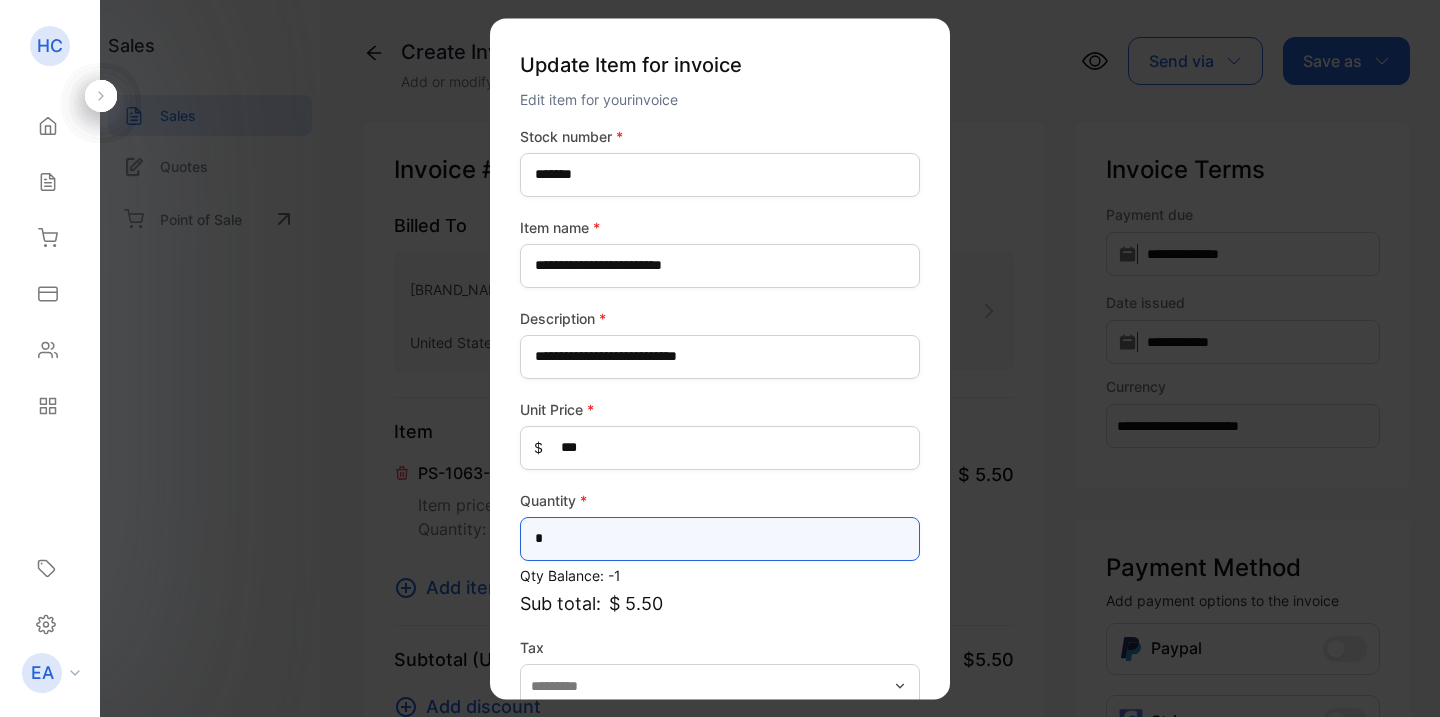 click on "*" at bounding box center [720, 539] 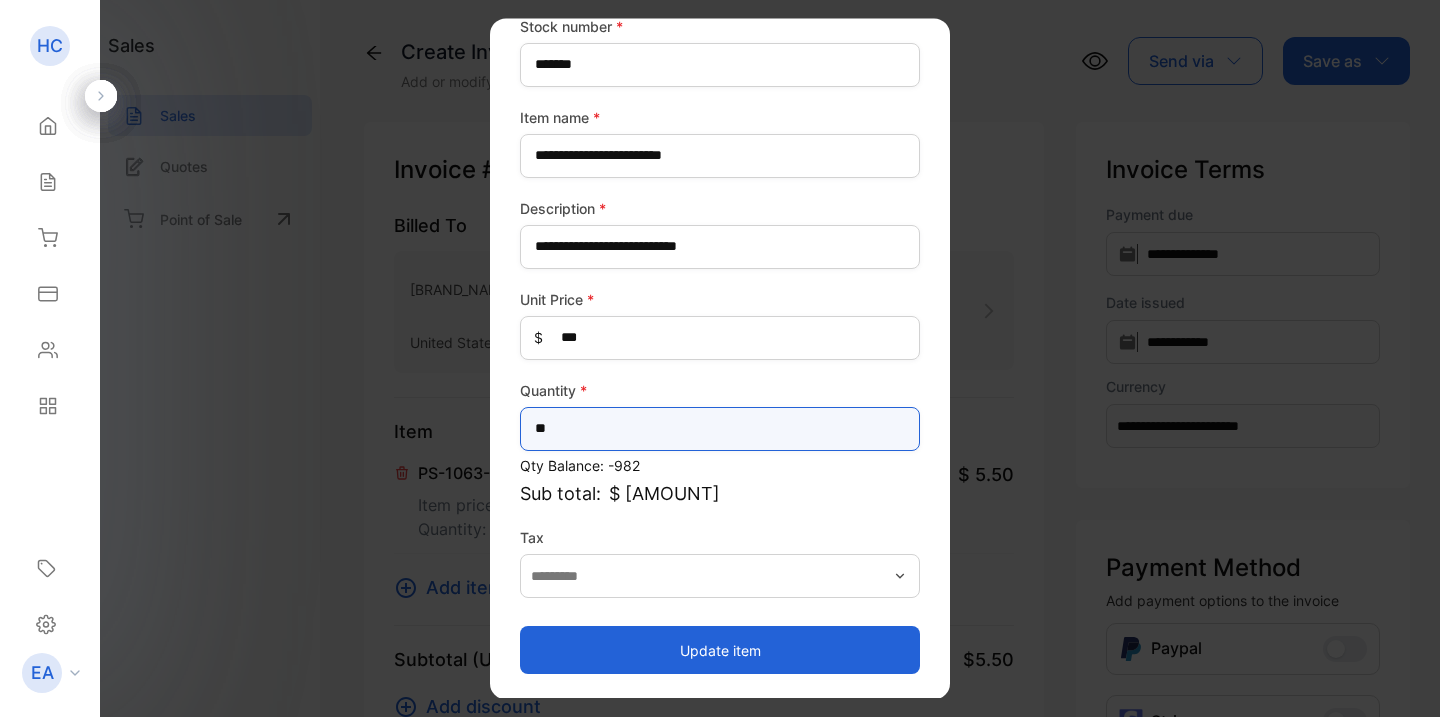 scroll, scrollTop: 110, scrollLeft: 0, axis: vertical 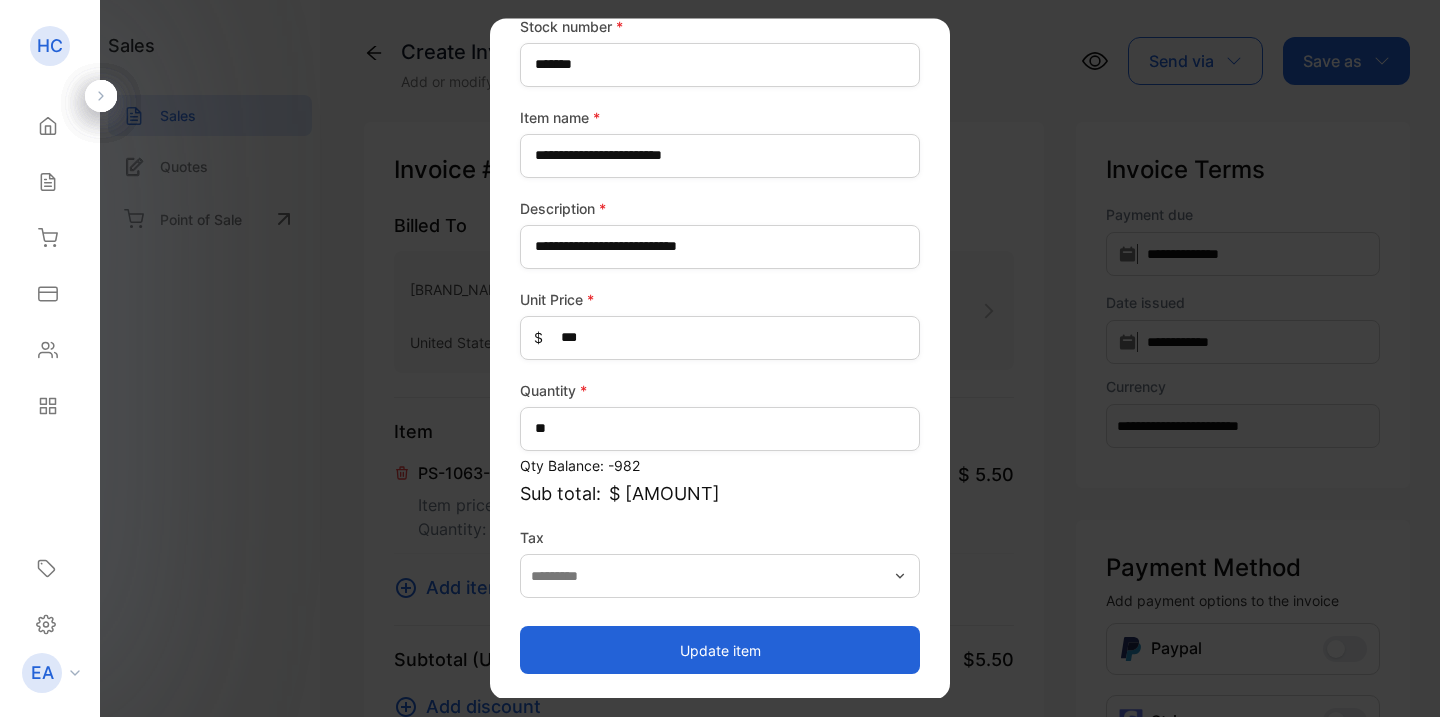click on "Update item" at bounding box center [720, 650] 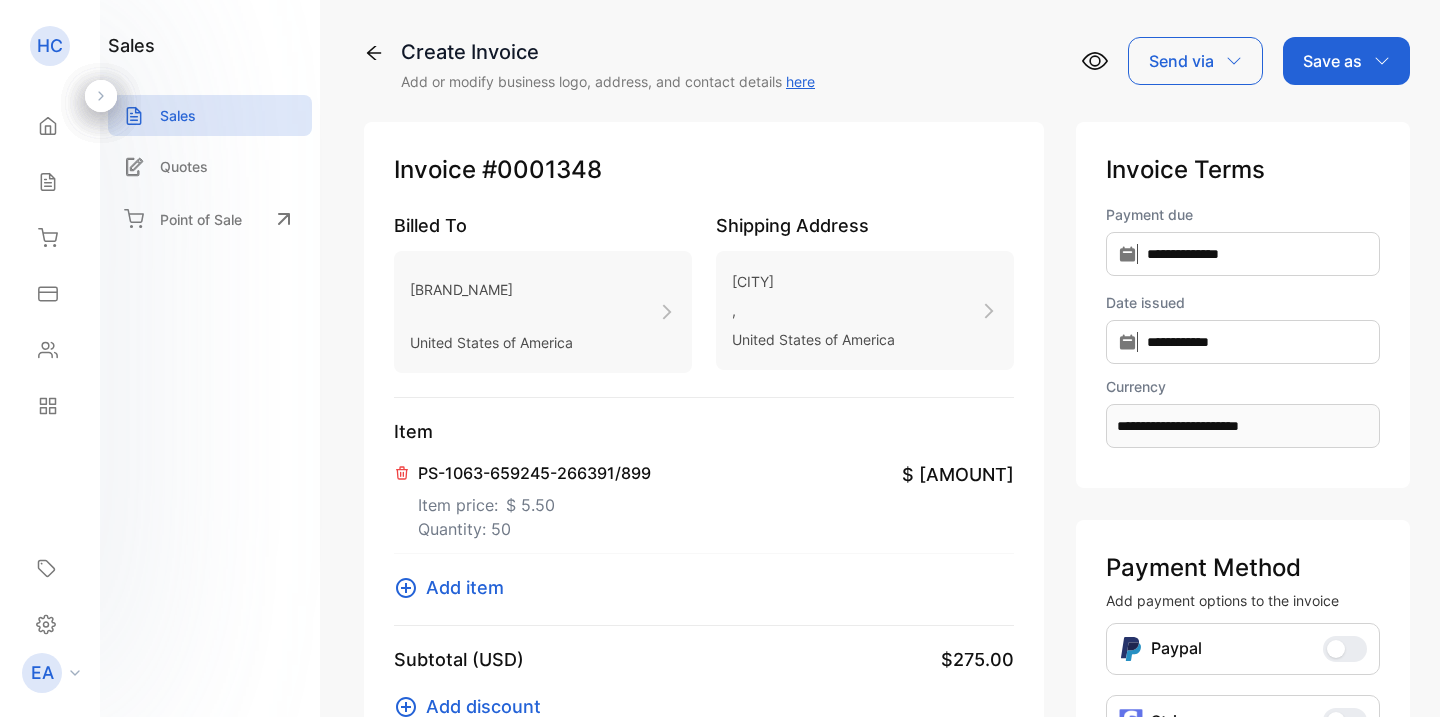 click on "Save as" at bounding box center [1346, 61] 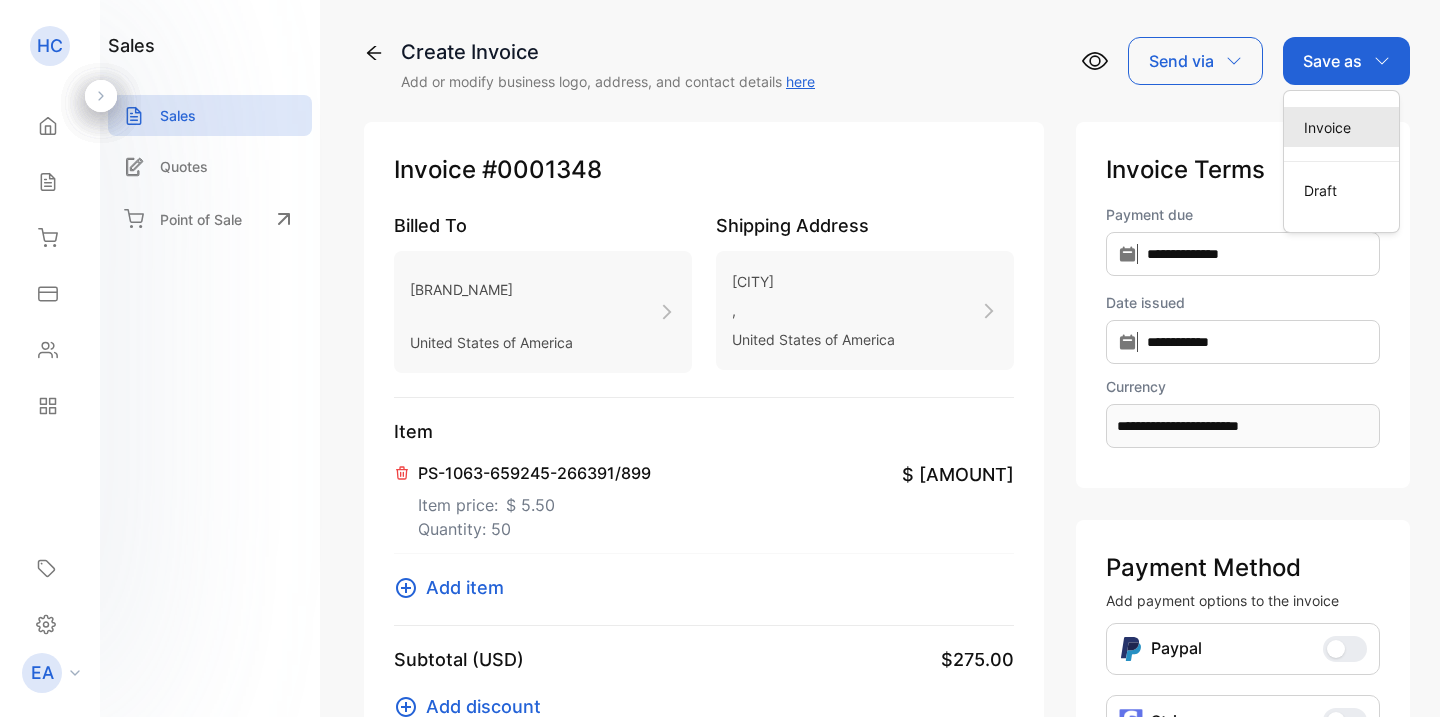 click on "Invoice" at bounding box center (1341, 127) 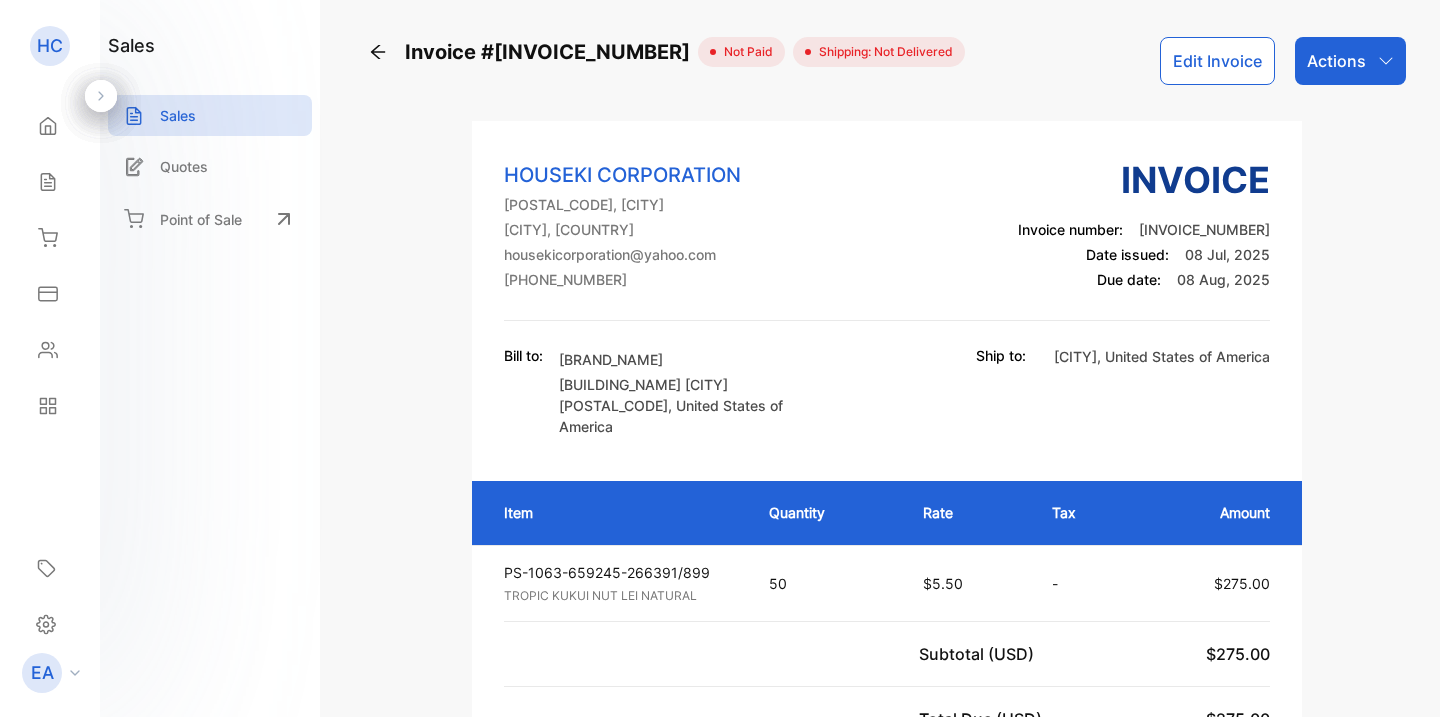 click on "Actions" at bounding box center [1350, 61] 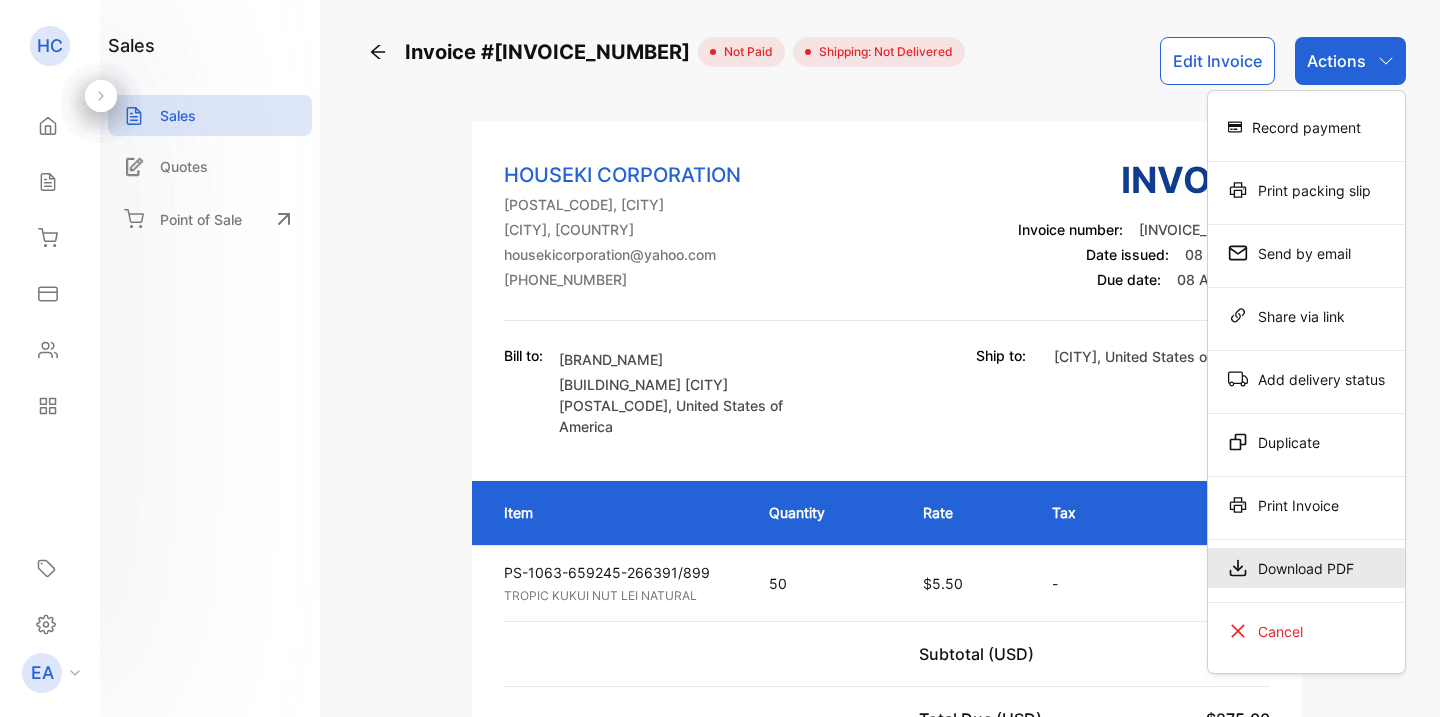 click on "Download PDF" at bounding box center [1306, 127] 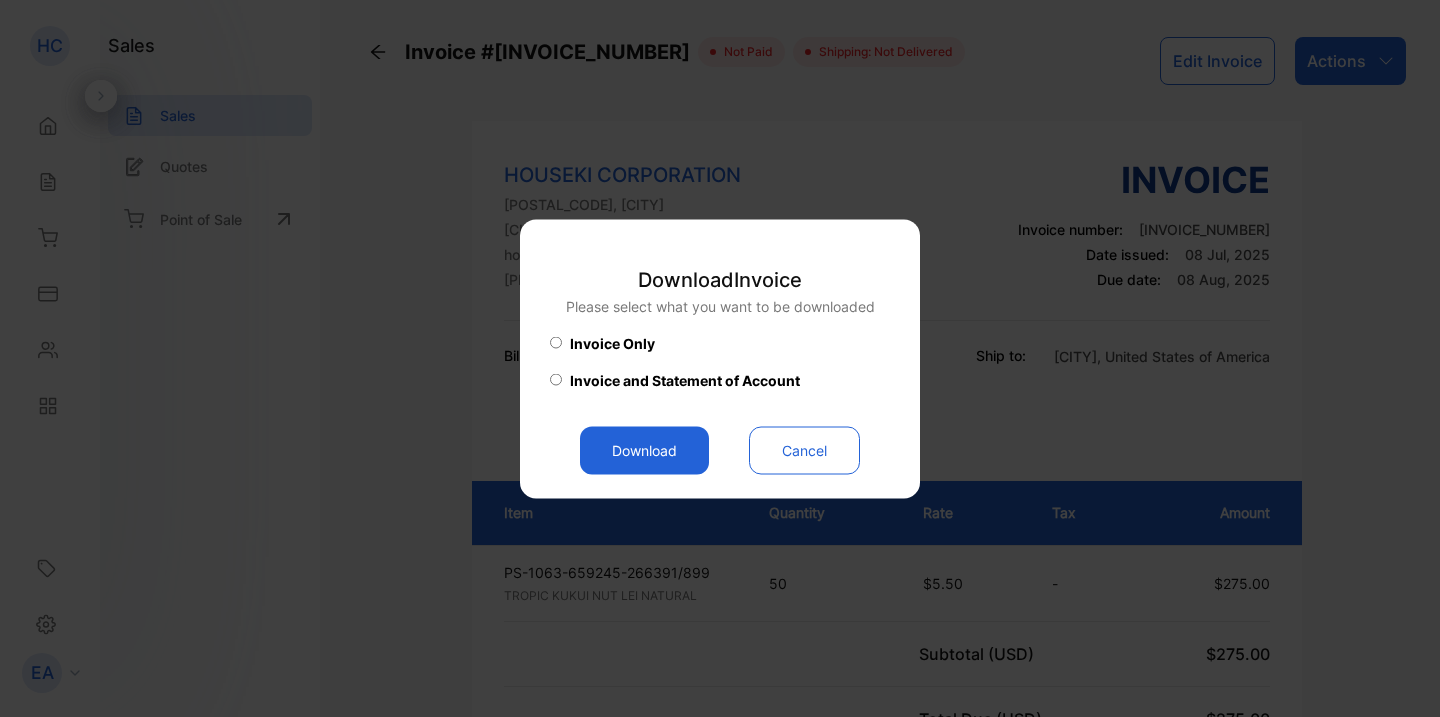 click on "Download" at bounding box center [644, 450] 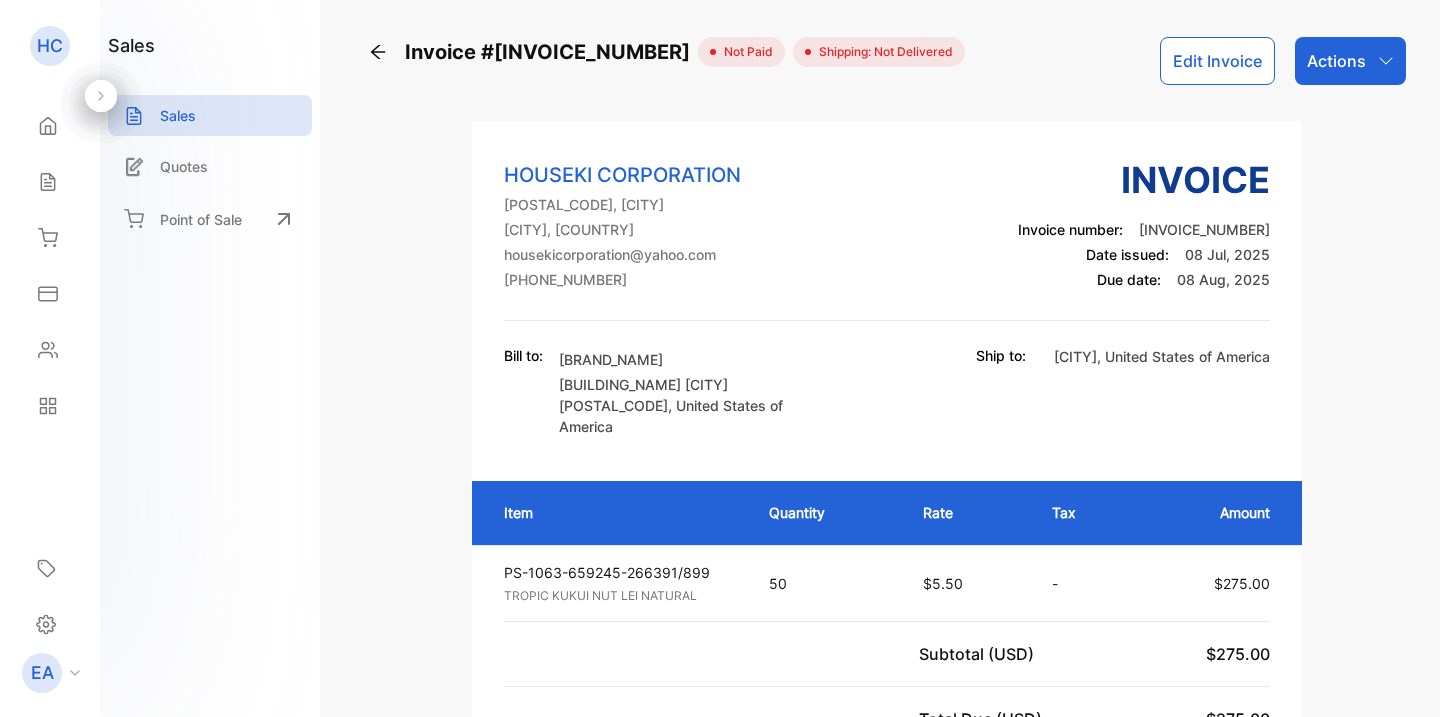 click at bounding box center (378, 52) 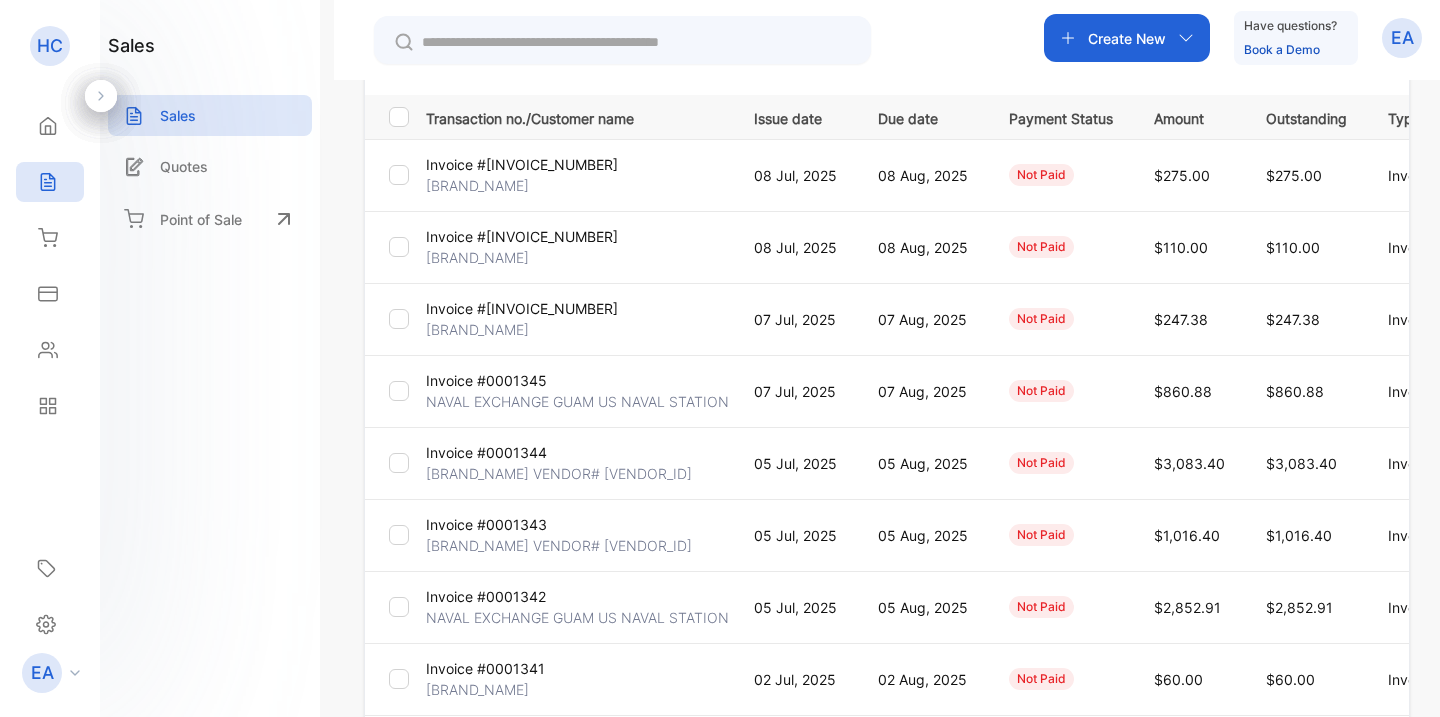 scroll, scrollTop: 289, scrollLeft: 0, axis: vertical 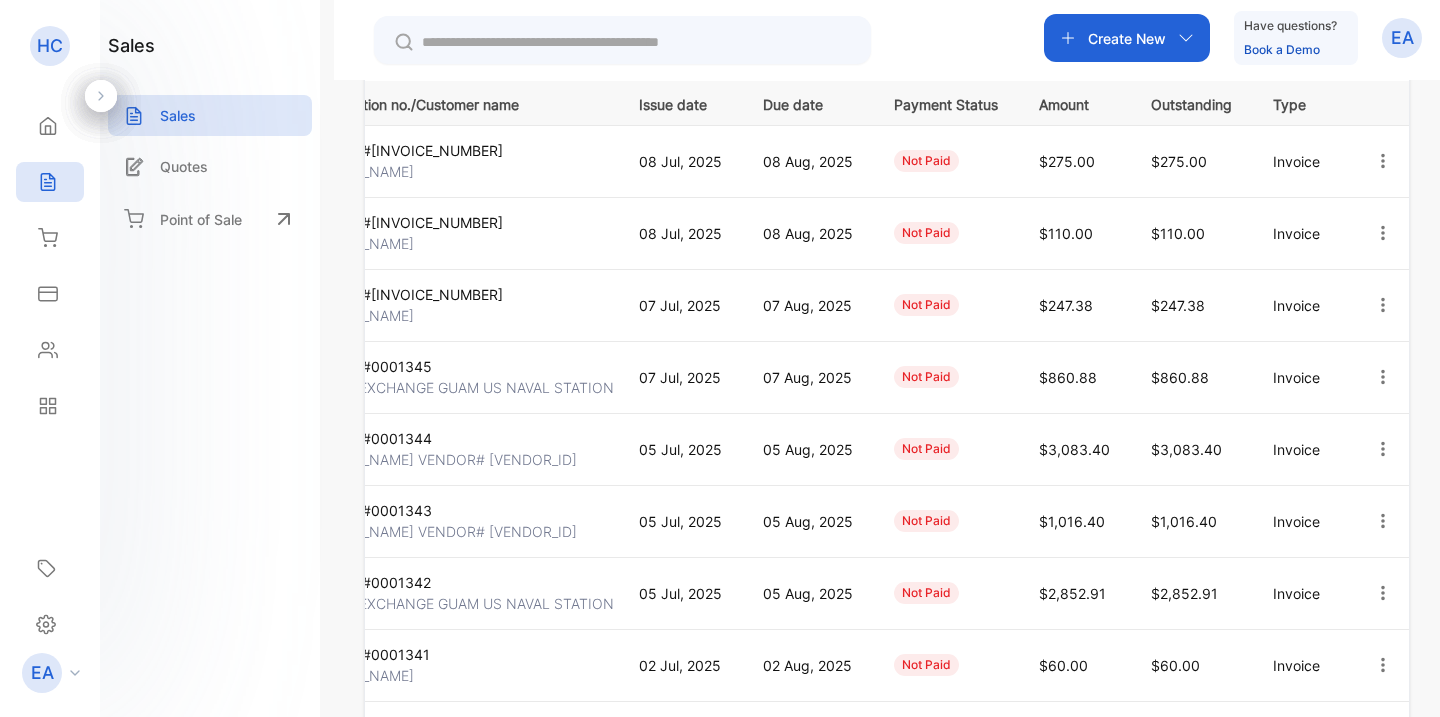 click at bounding box center [1383, 449] 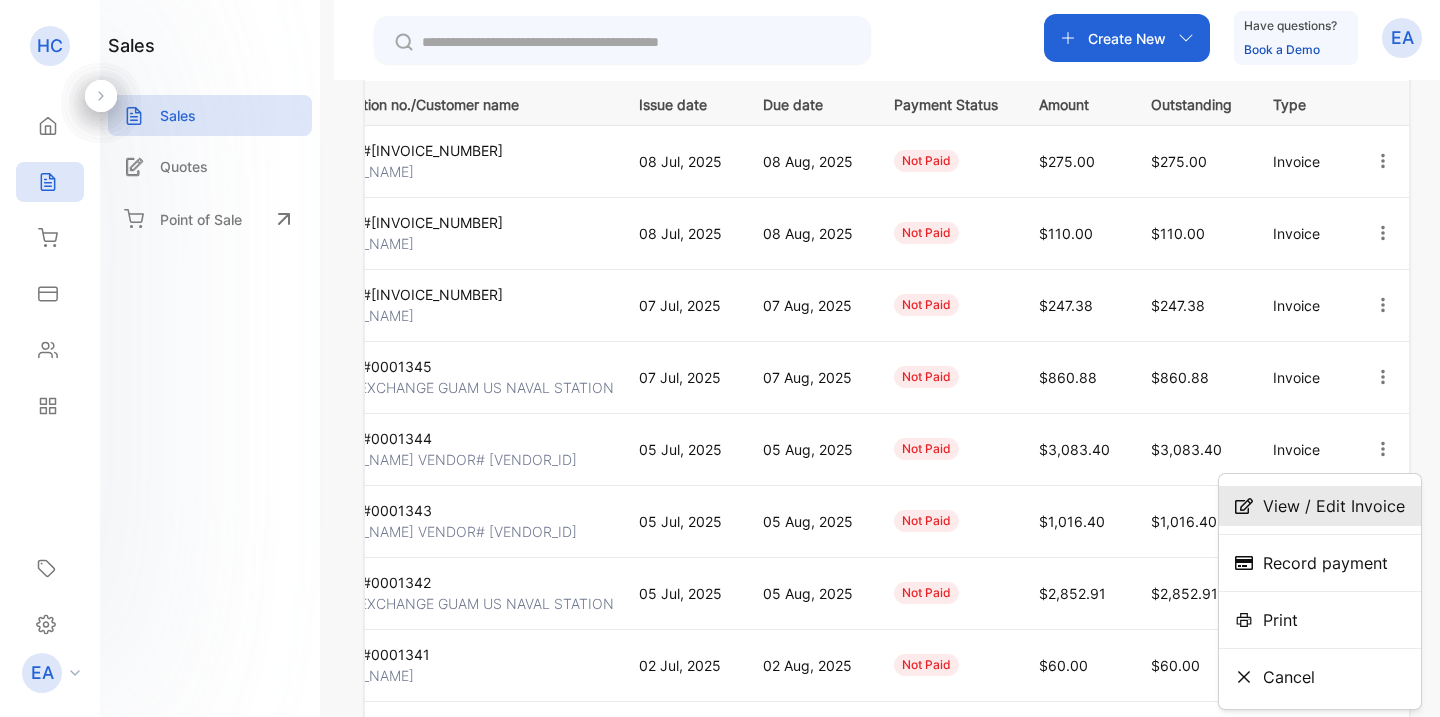click on "View / Edit Invoice" at bounding box center [1334, 506] 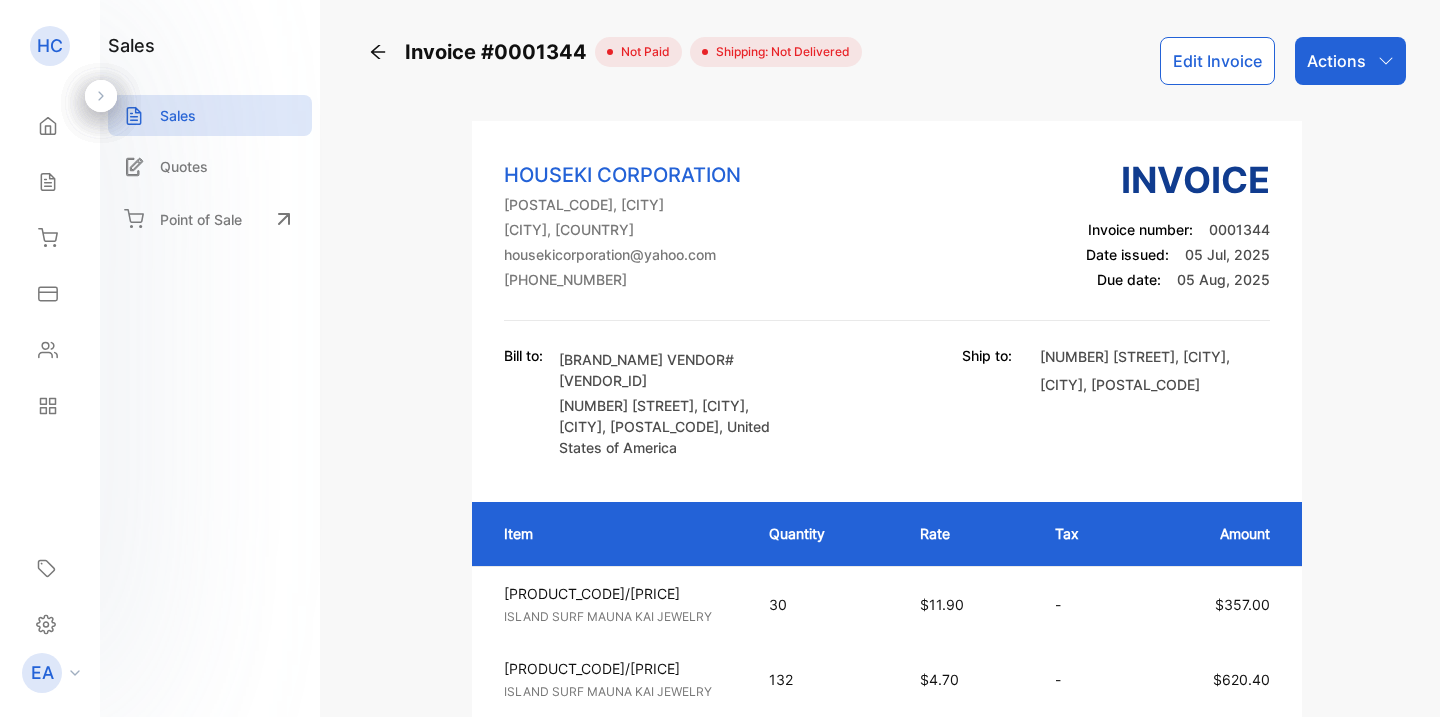 scroll, scrollTop: 0, scrollLeft: 0, axis: both 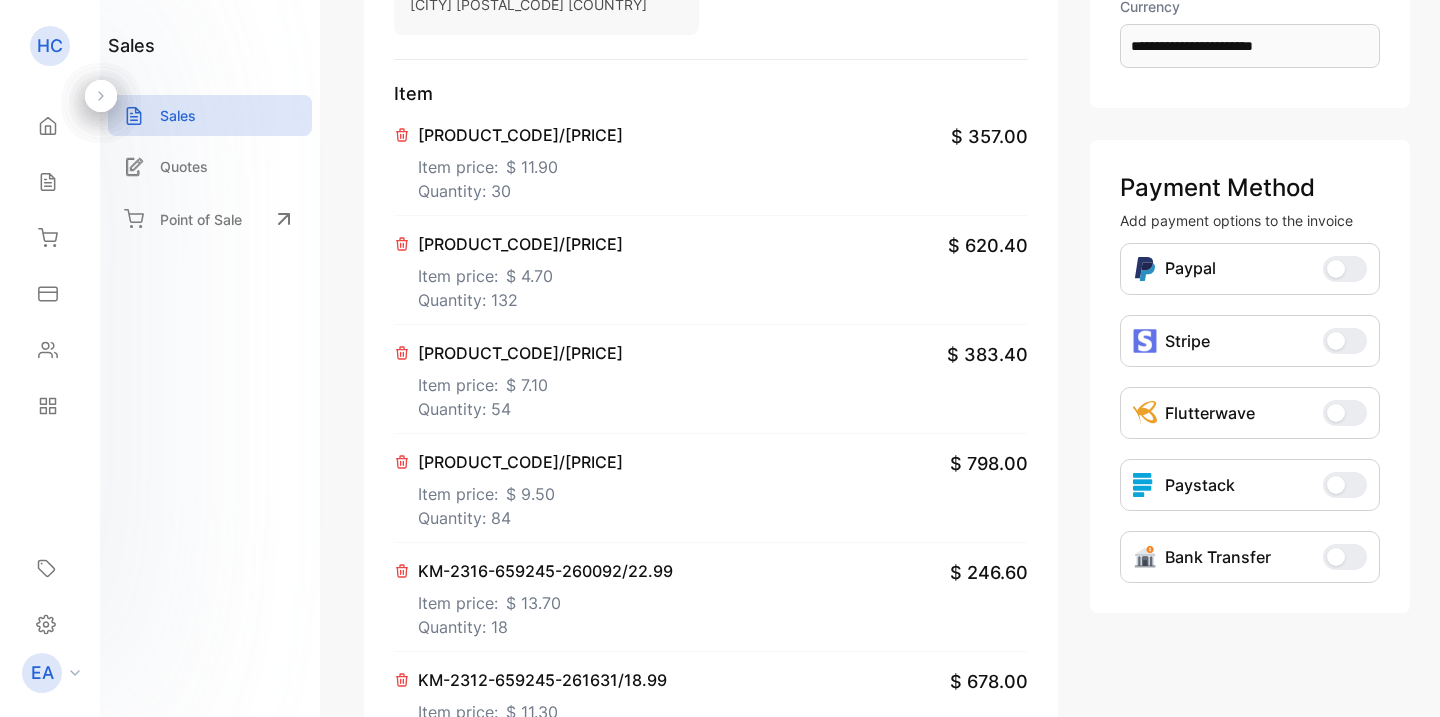 click on "Item price: $ [AMOUNT]" at bounding box center (520, 163) 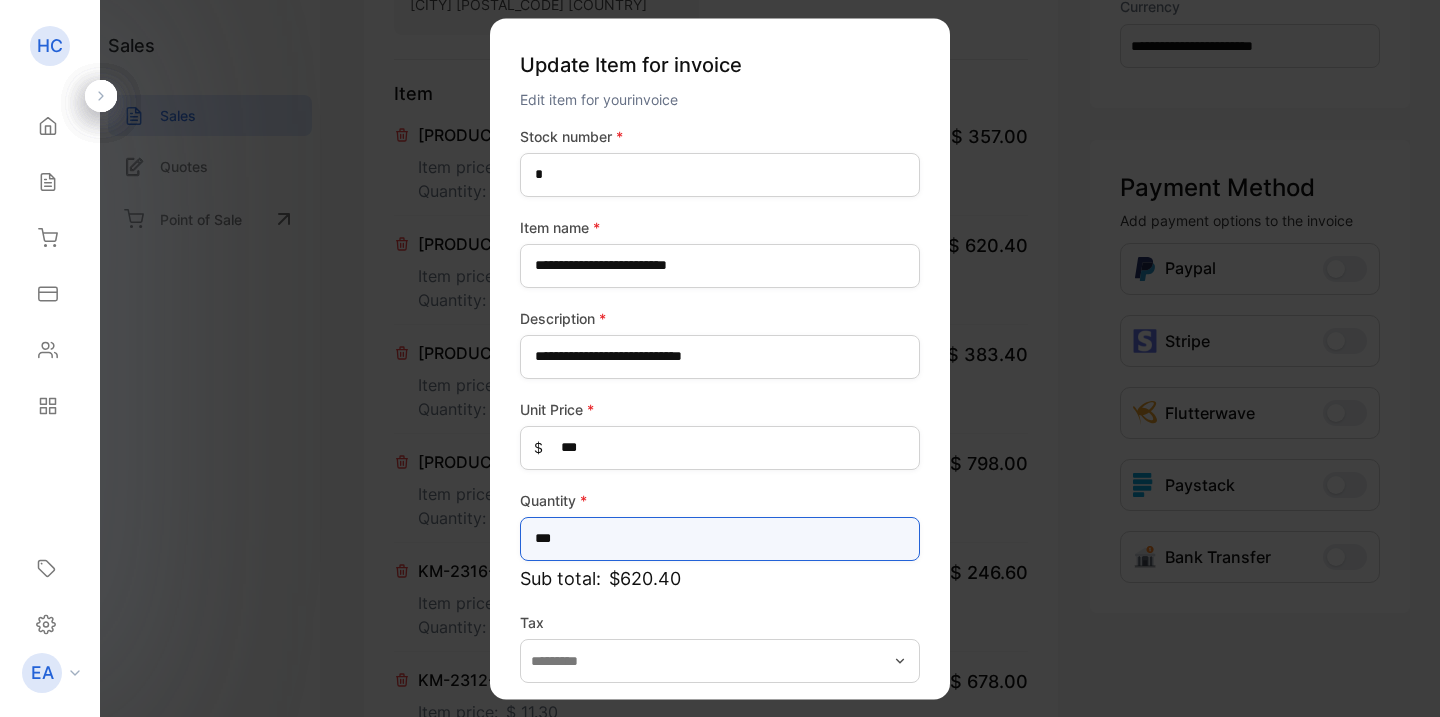 click on "***" at bounding box center [720, 539] 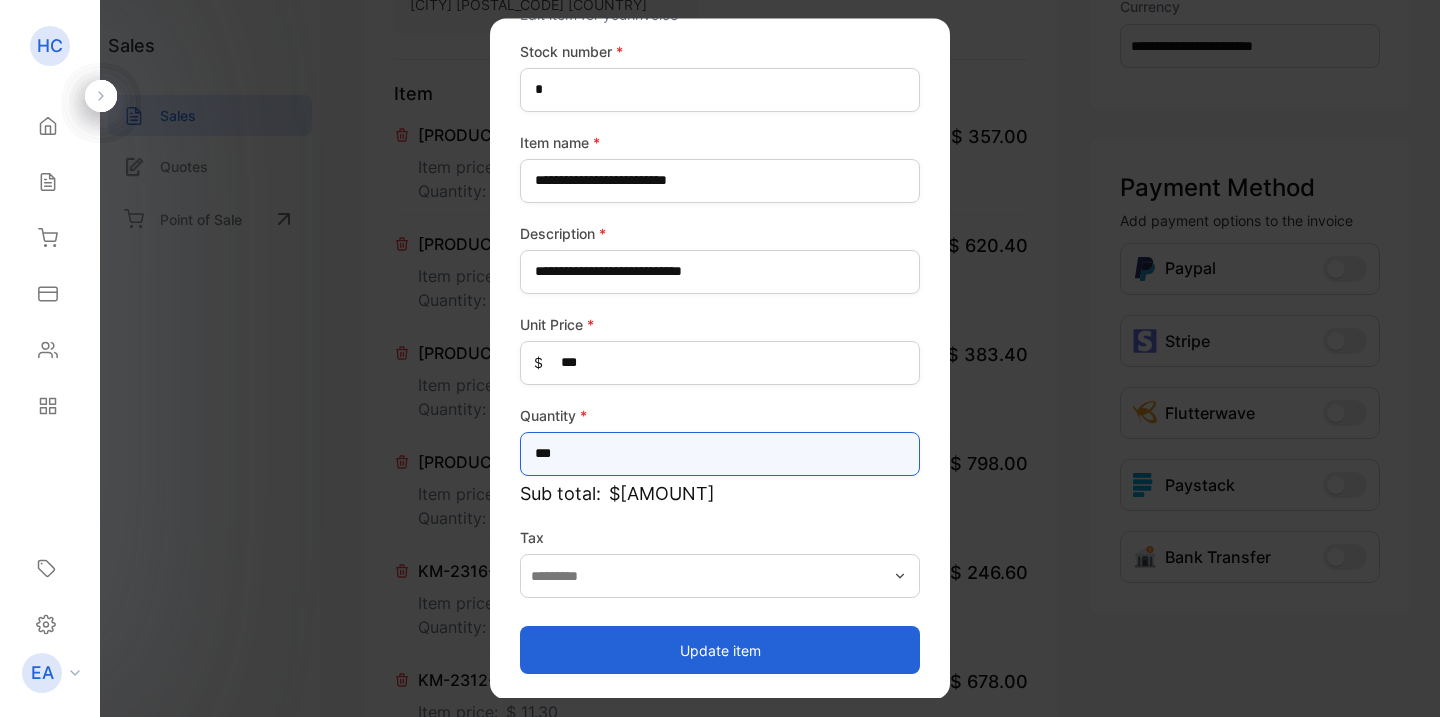 scroll, scrollTop: 85, scrollLeft: 0, axis: vertical 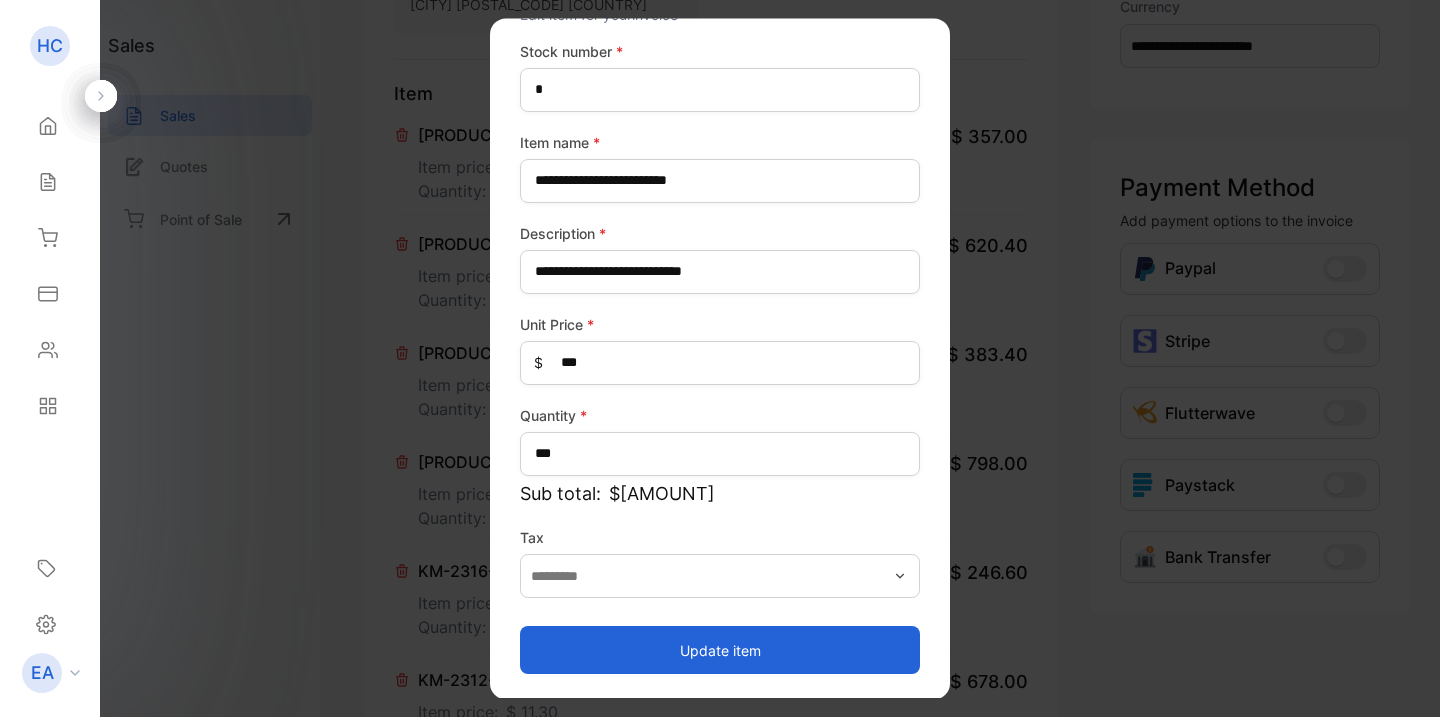 click on "Update item" at bounding box center [720, 650] 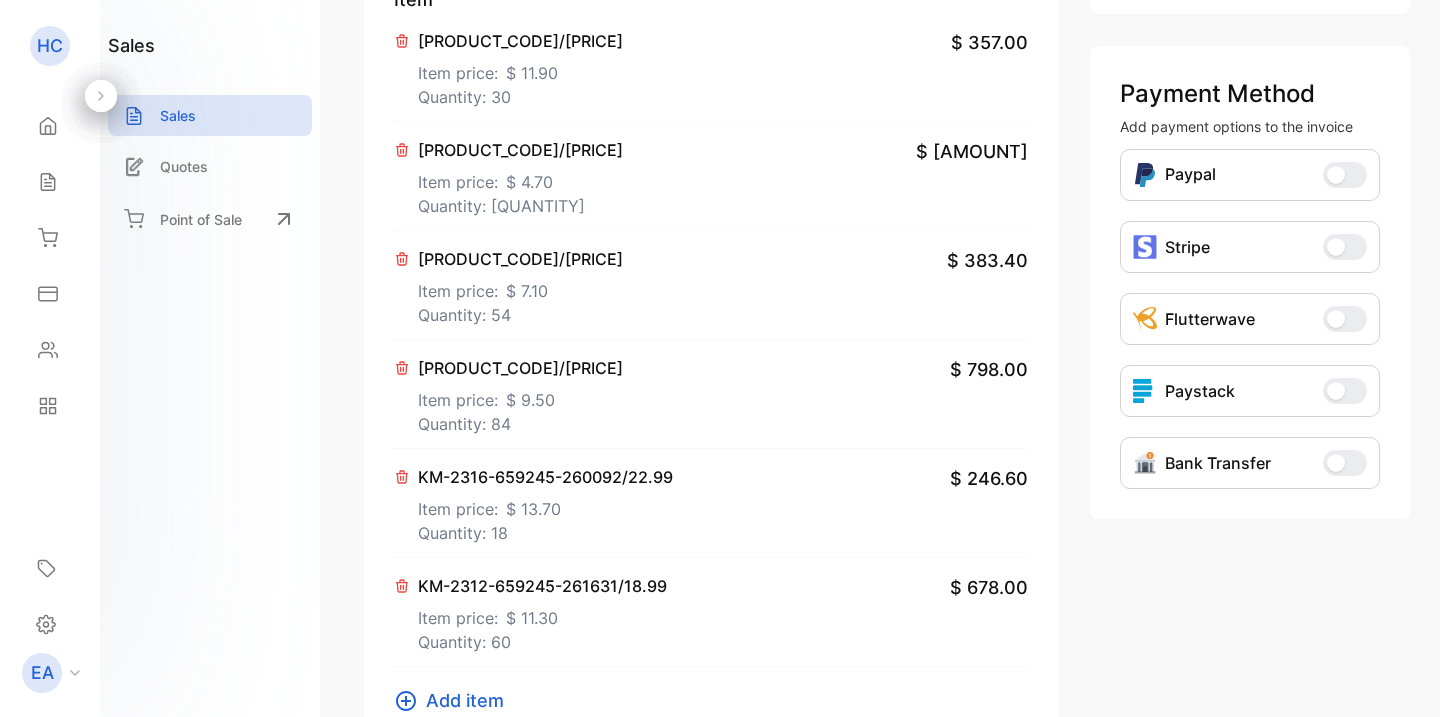 scroll, scrollTop: 478, scrollLeft: 0, axis: vertical 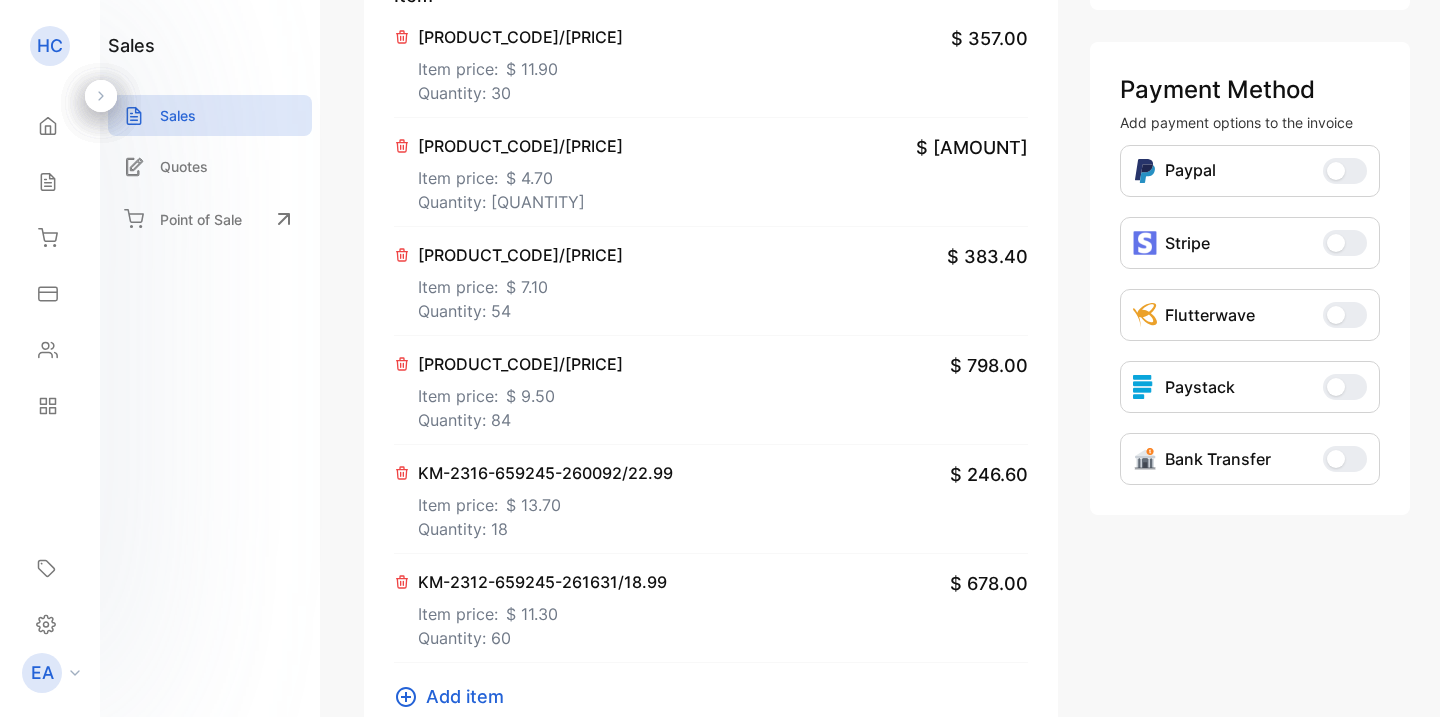 click on "Item price: $ [AMOUNT]" at bounding box center [520, 65] 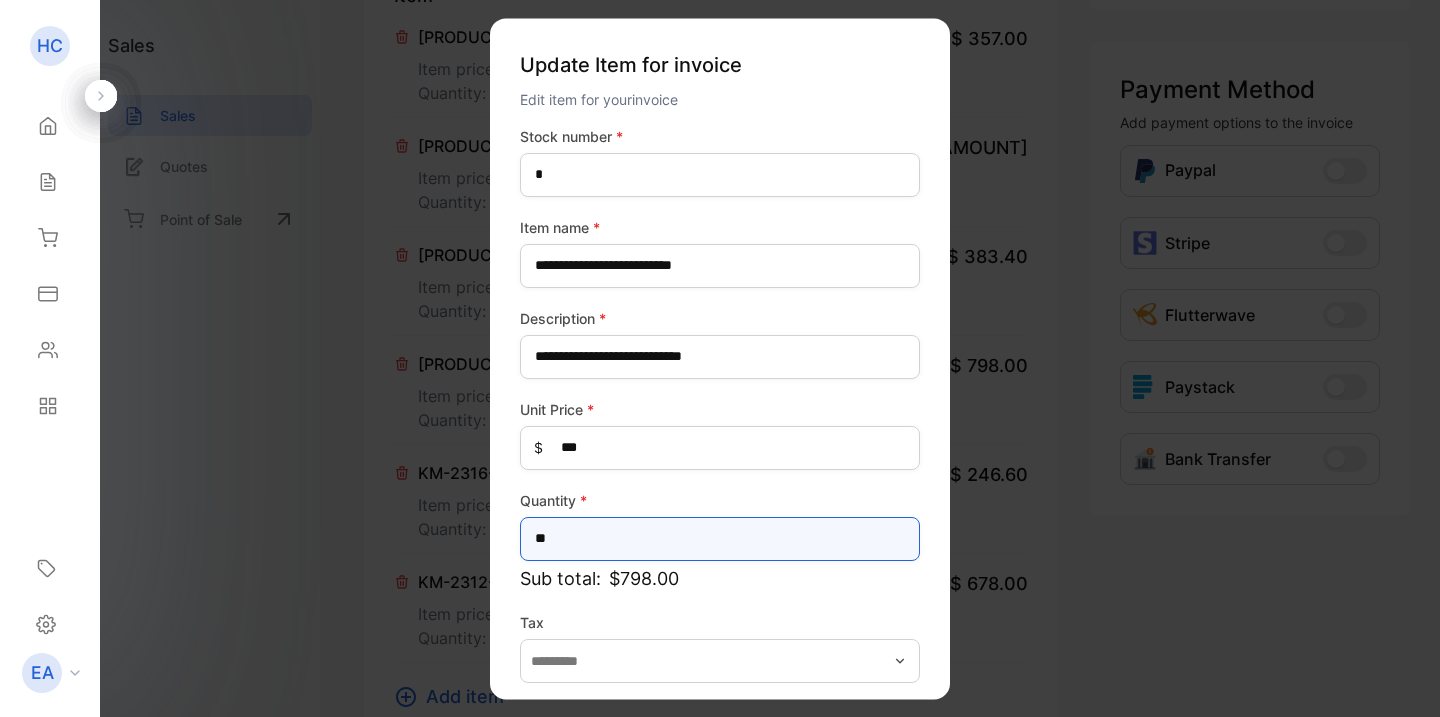 click on "**" at bounding box center [720, 539] 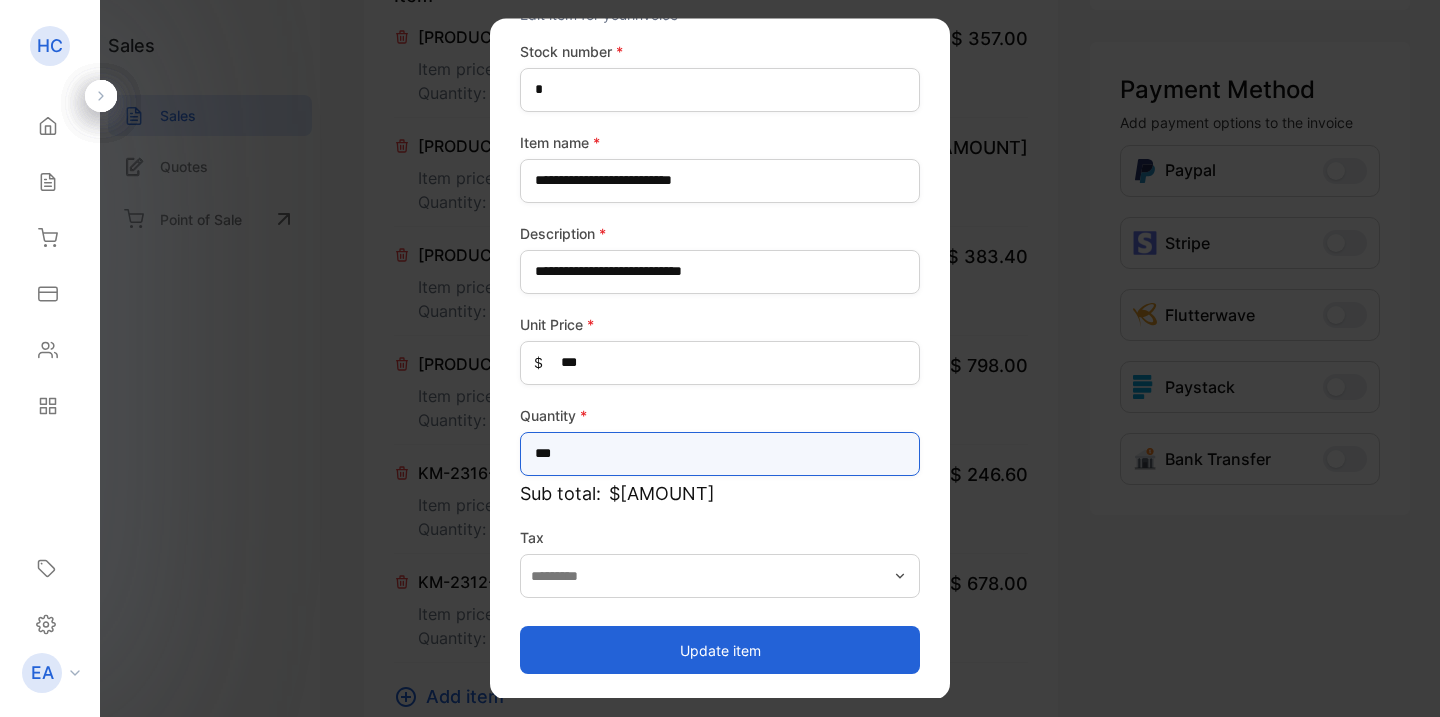 scroll, scrollTop: 85, scrollLeft: 0, axis: vertical 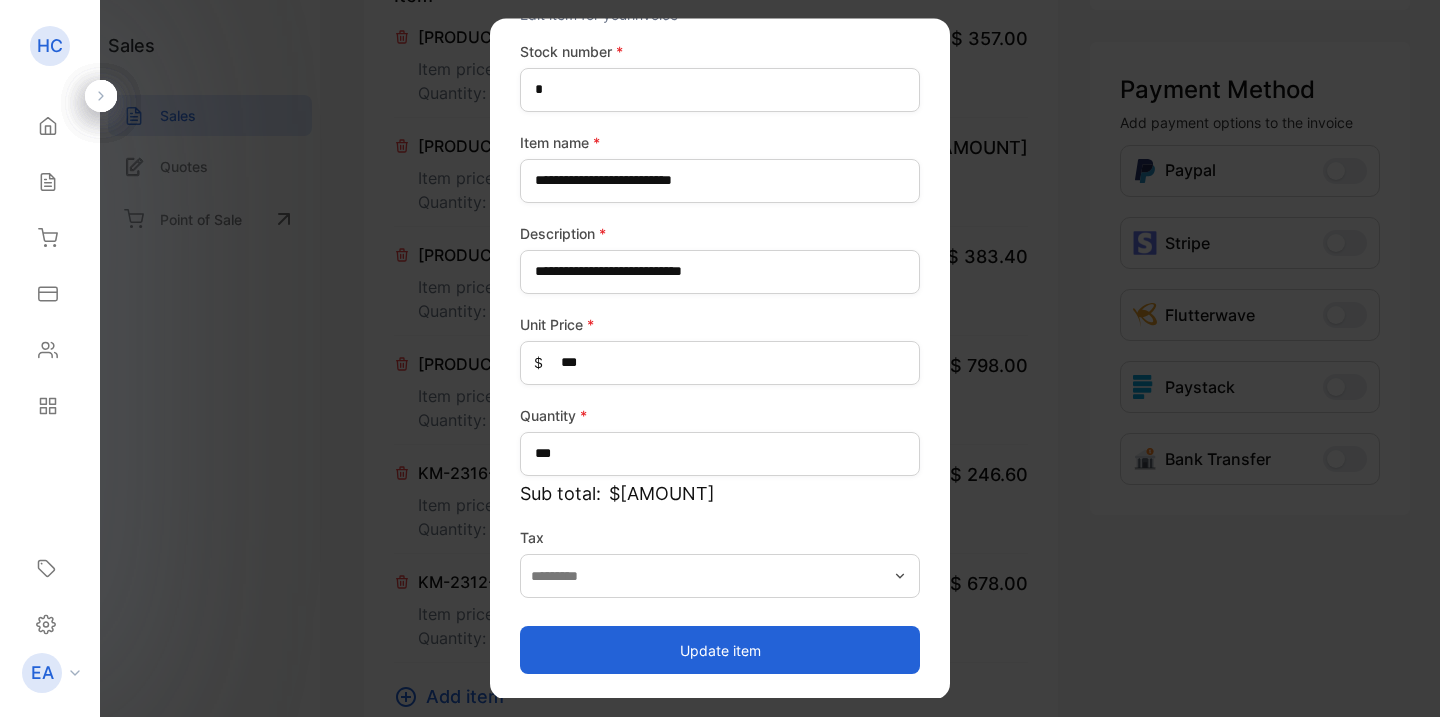 click on "Update item" at bounding box center [720, 650] 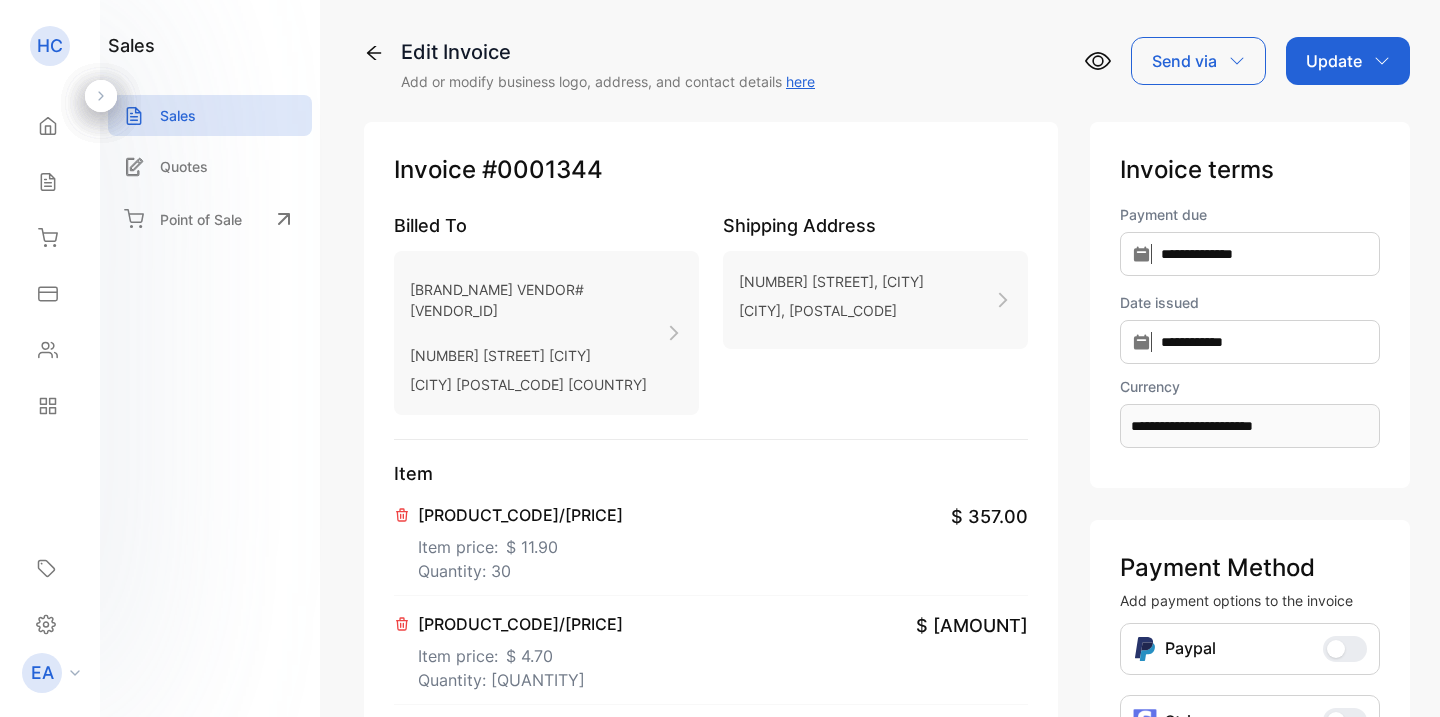 scroll, scrollTop: 0, scrollLeft: 0, axis: both 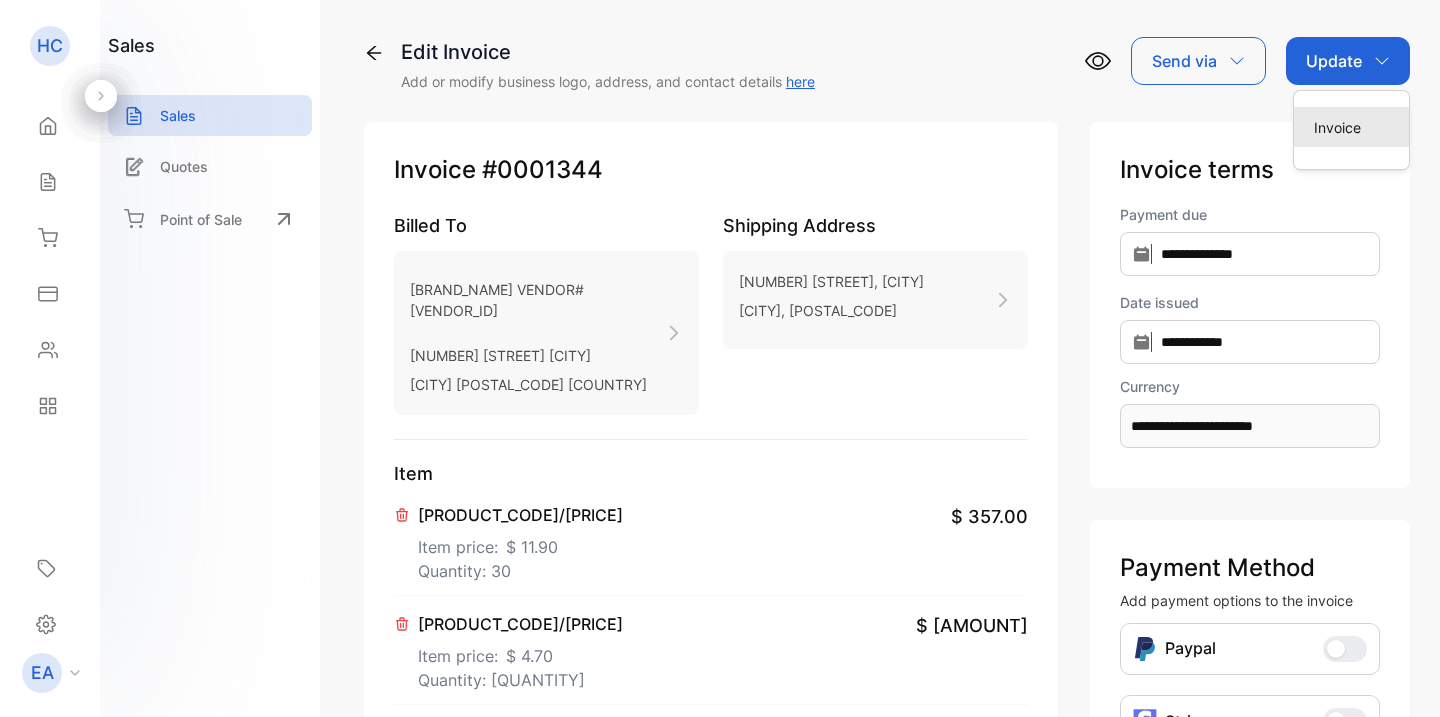 click on "Invoice" at bounding box center (1351, 127) 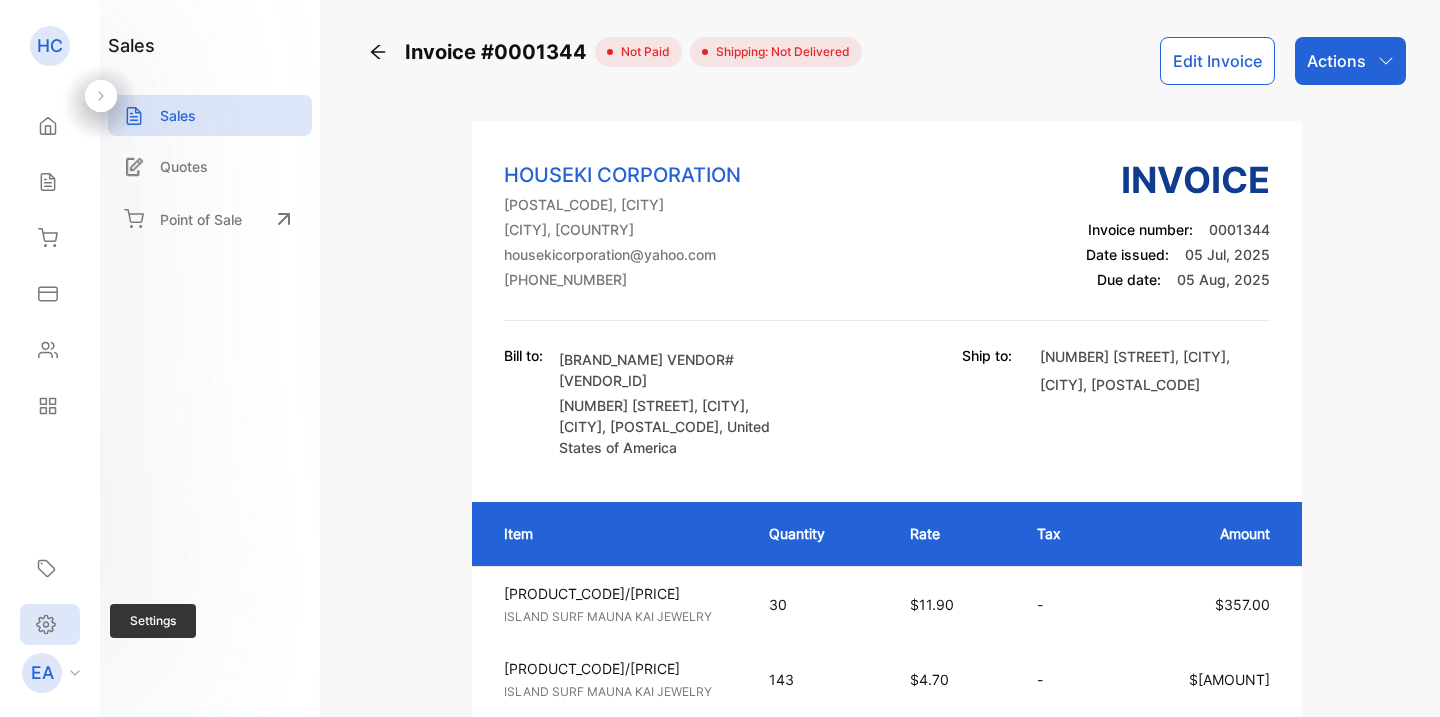 click at bounding box center [46, 568] 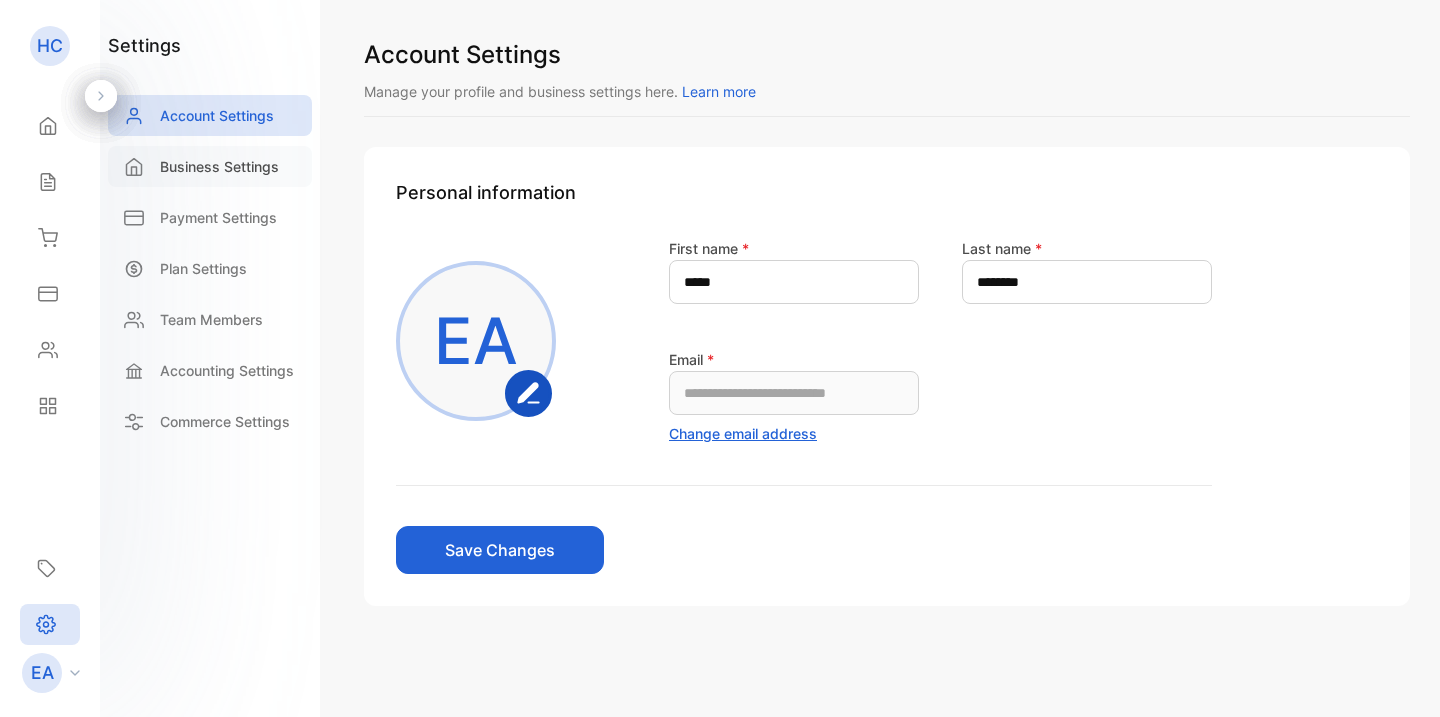 click on "Business Settings" at bounding box center (219, 166) 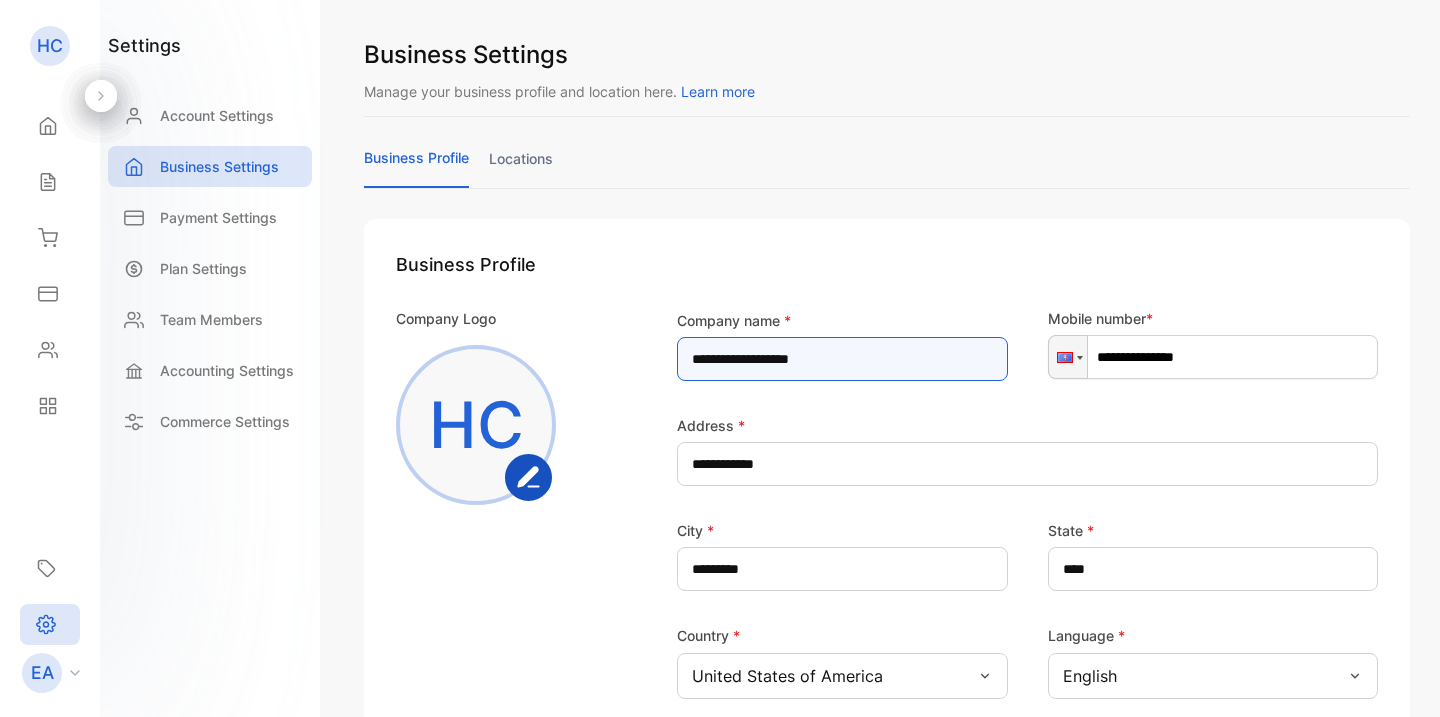 drag, startPoint x: 756, startPoint y: 355, endPoint x: 630, endPoint y: 341, distance: 126.77539 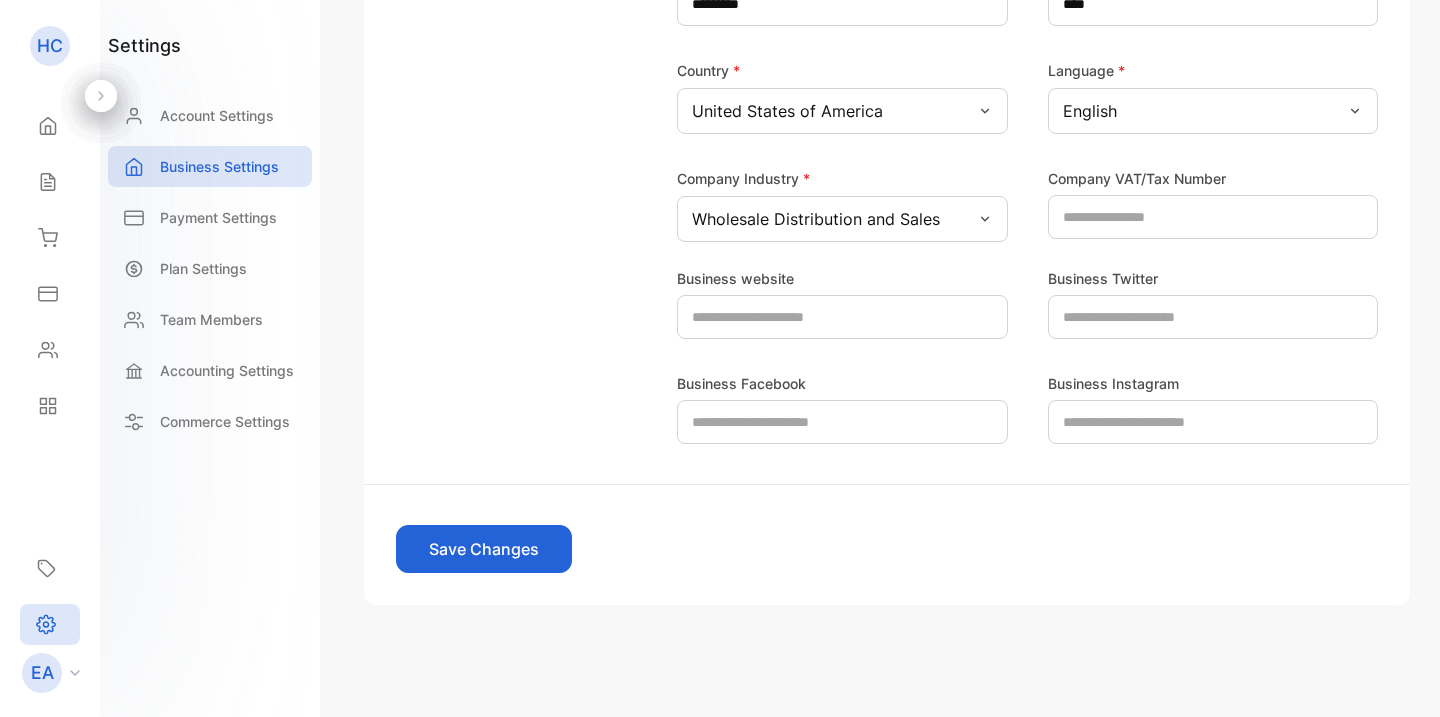 scroll, scrollTop: 565, scrollLeft: 0, axis: vertical 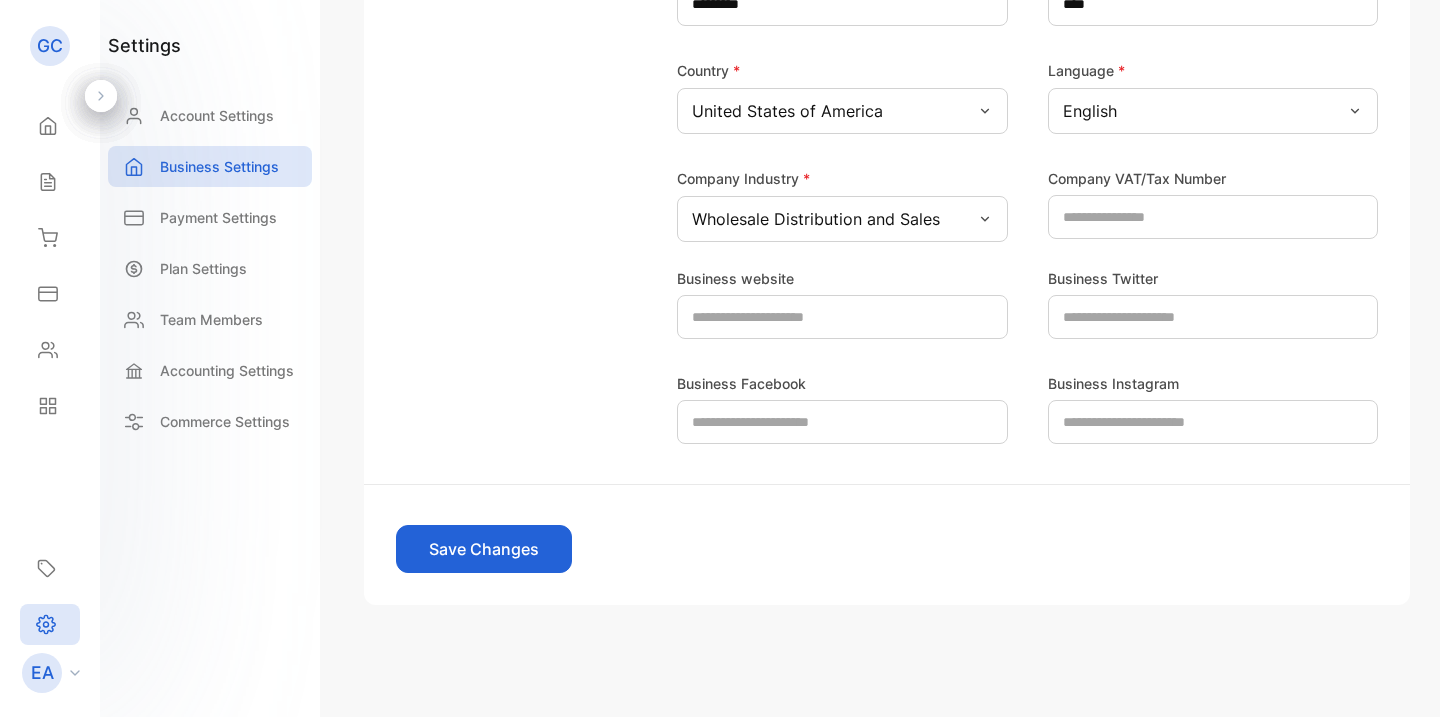 click at bounding box center (48, 126) 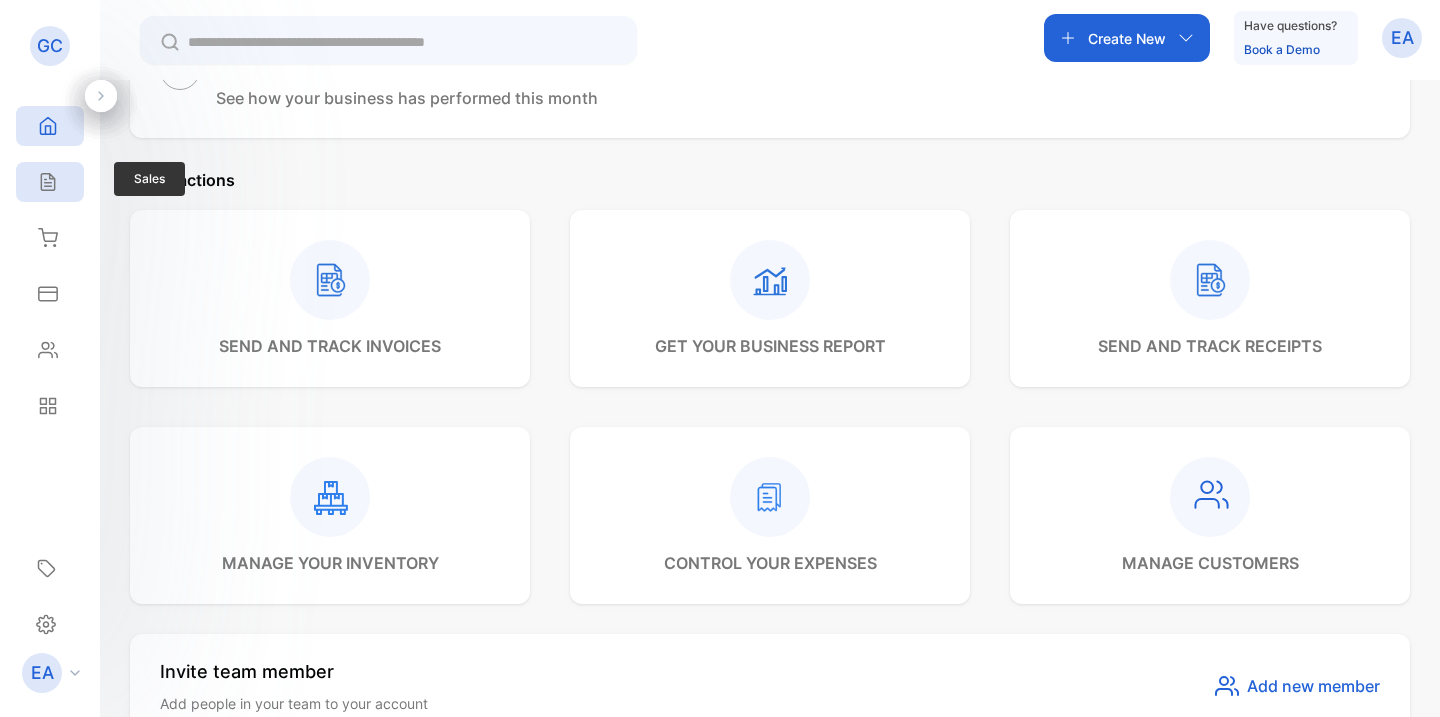 click at bounding box center (47, 182) 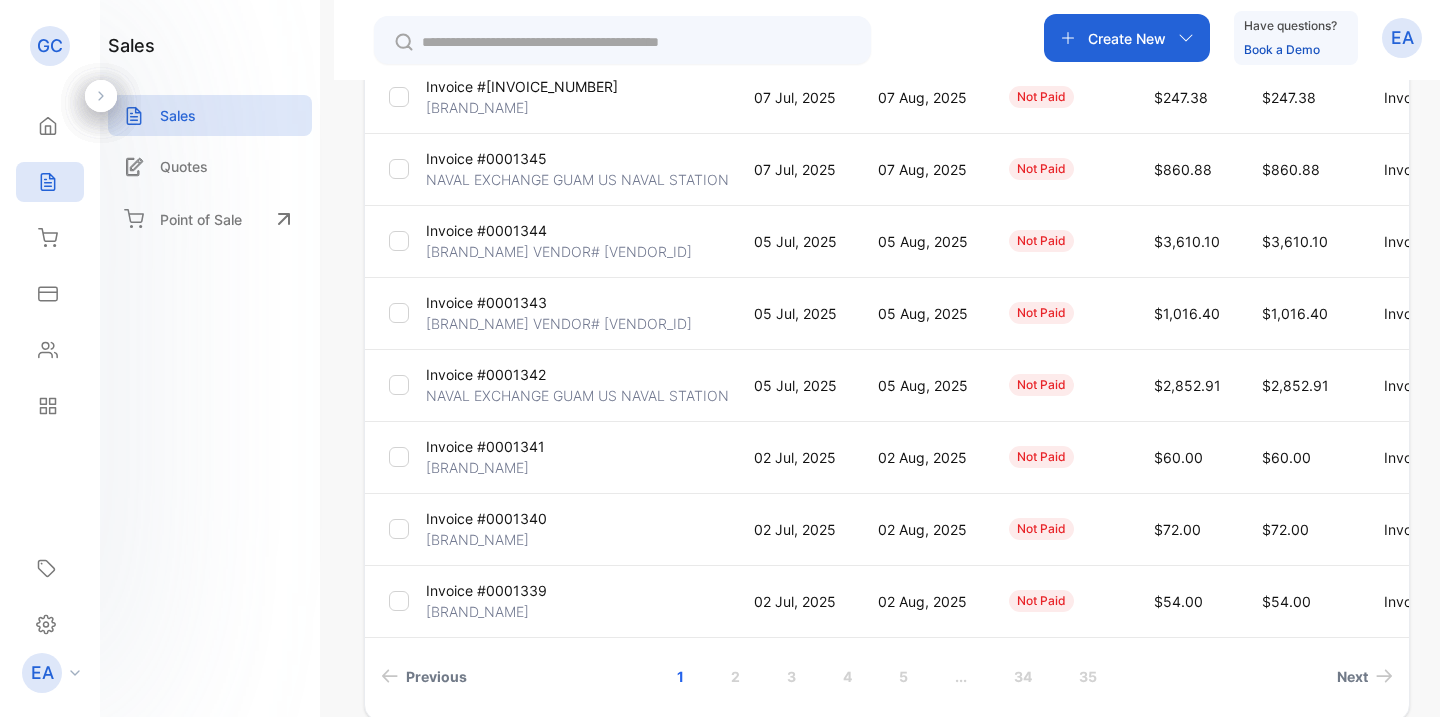scroll, scrollTop: 476, scrollLeft: 0, axis: vertical 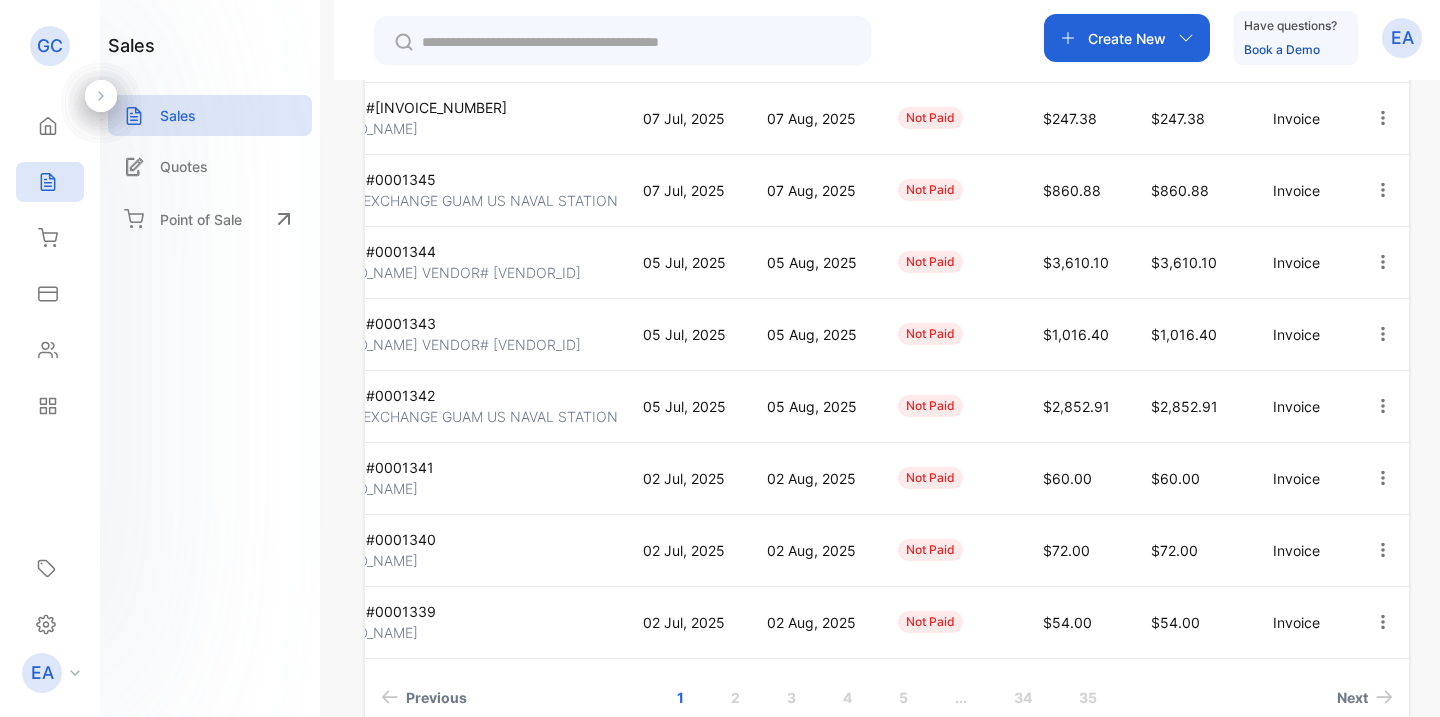 click at bounding box center (1383, 262) 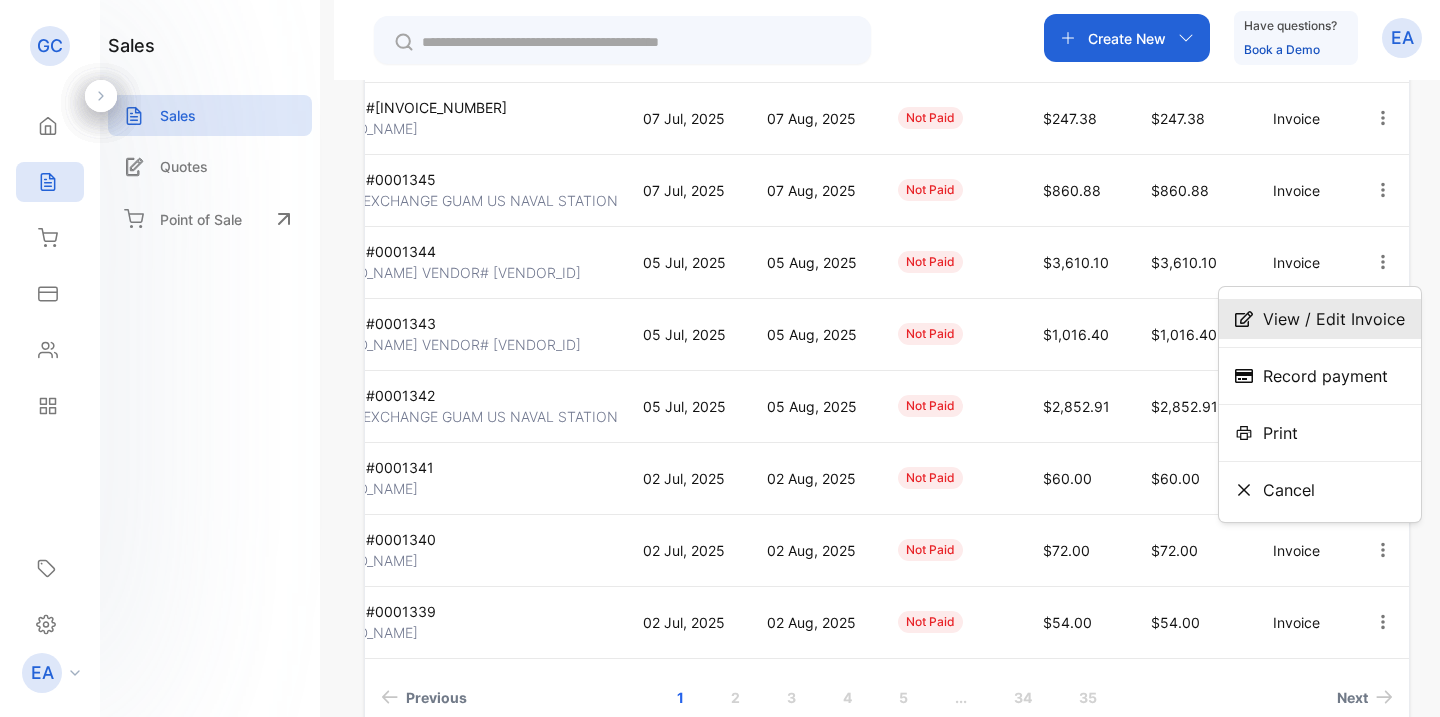 click on "View / Edit Invoice" at bounding box center (1334, 319) 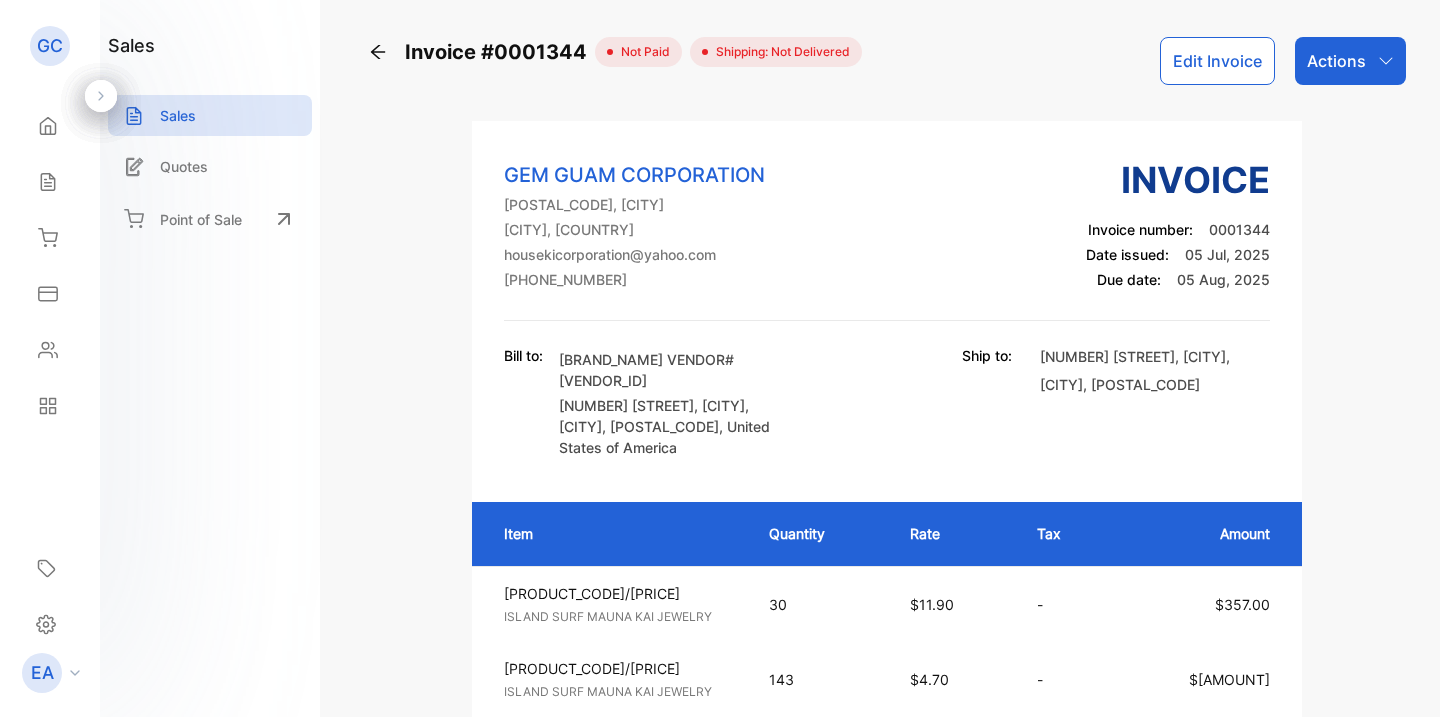 scroll, scrollTop: 0, scrollLeft: 0, axis: both 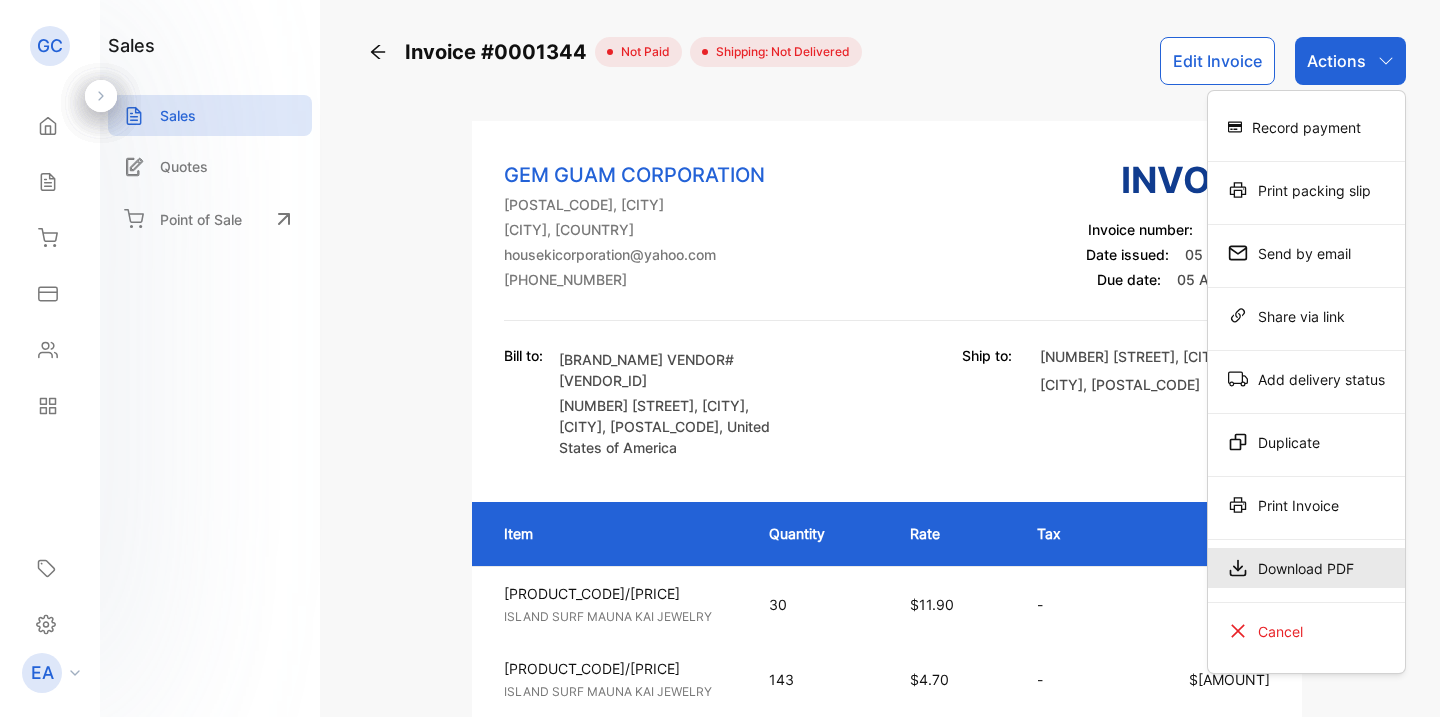 click on "Download PDF" at bounding box center (1306, 127) 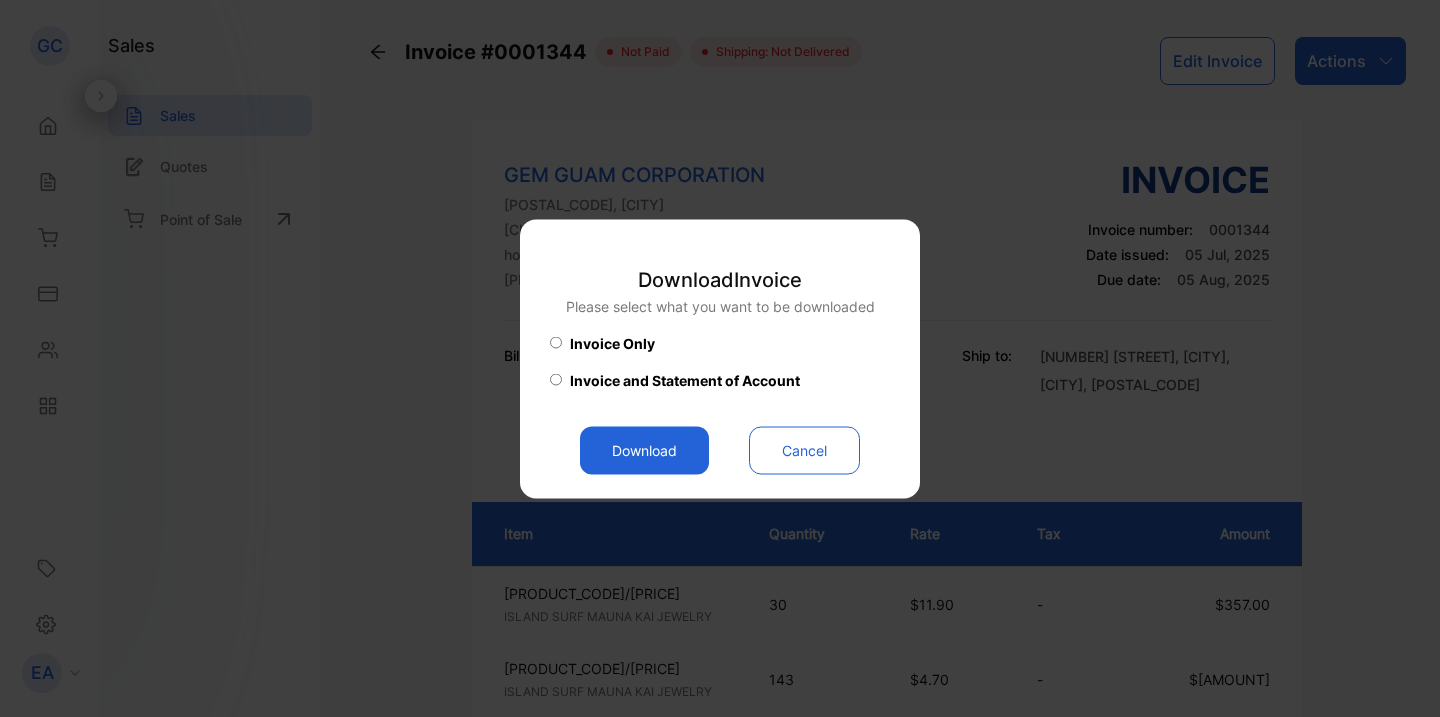 click on "Download" at bounding box center (644, 450) 